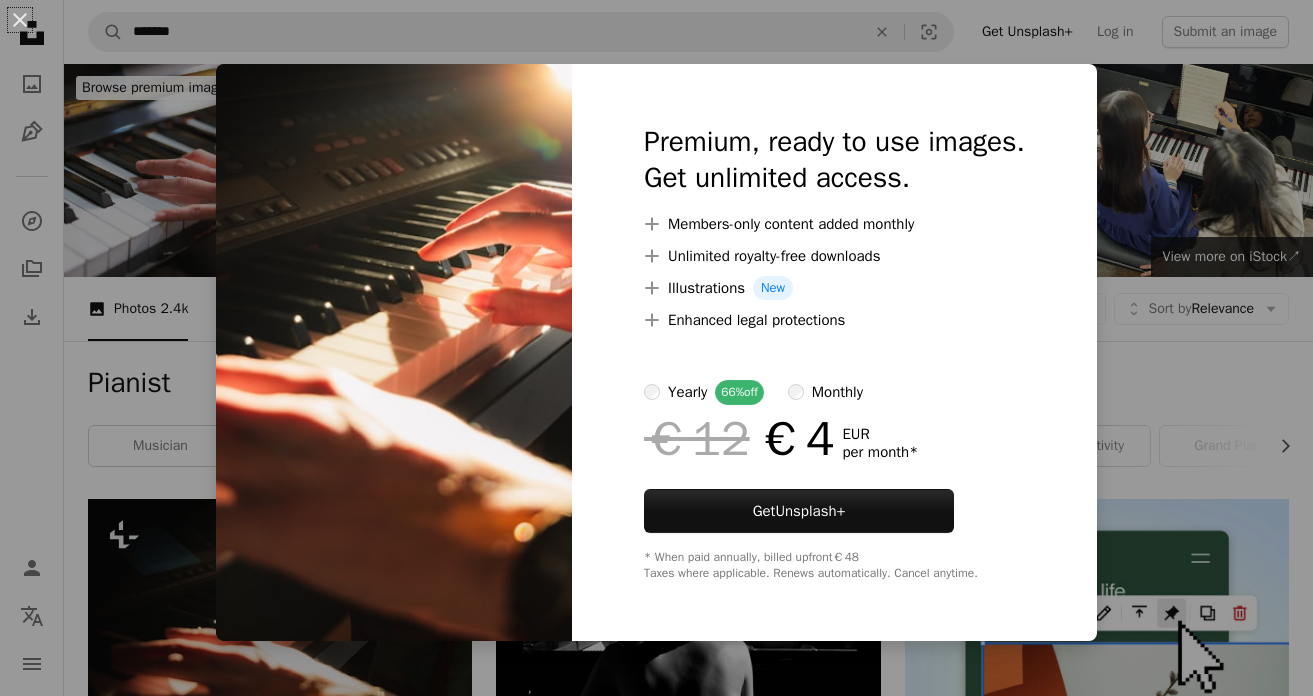 scroll, scrollTop: 335, scrollLeft: 0, axis: vertical 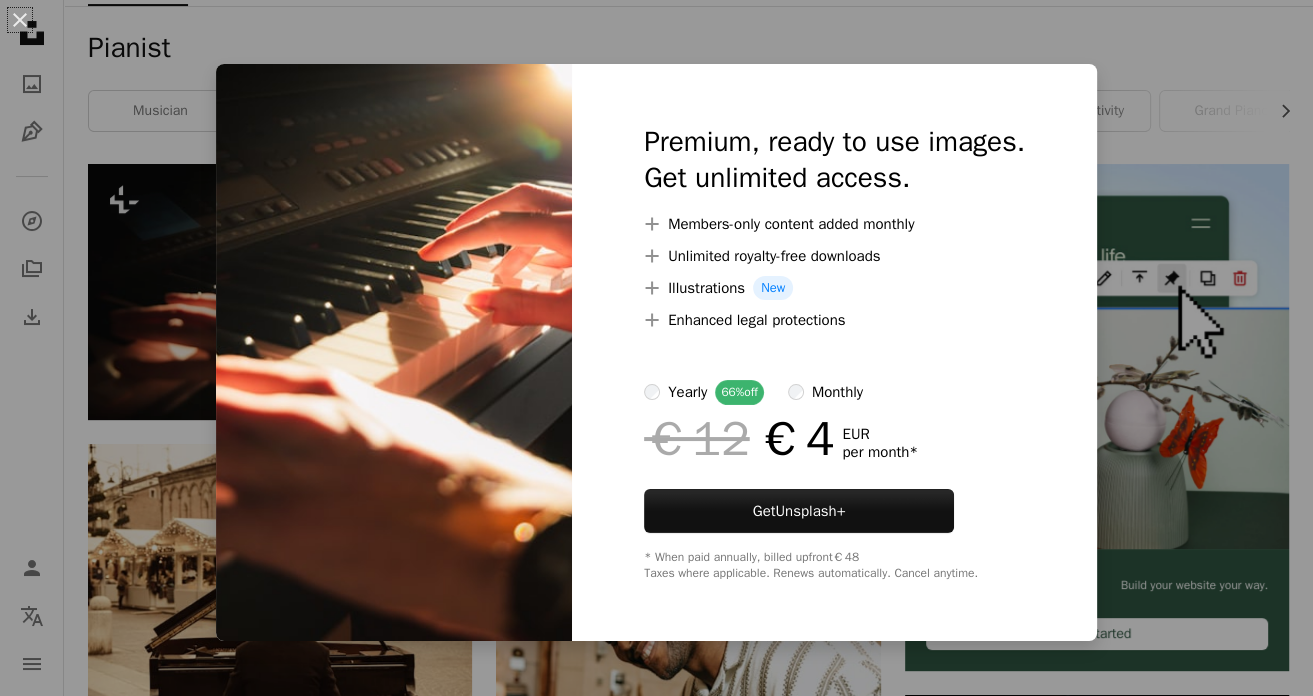 drag, startPoint x: 23, startPoint y: 13, endPoint x: 498, endPoint y: 48, distance: 476.28772 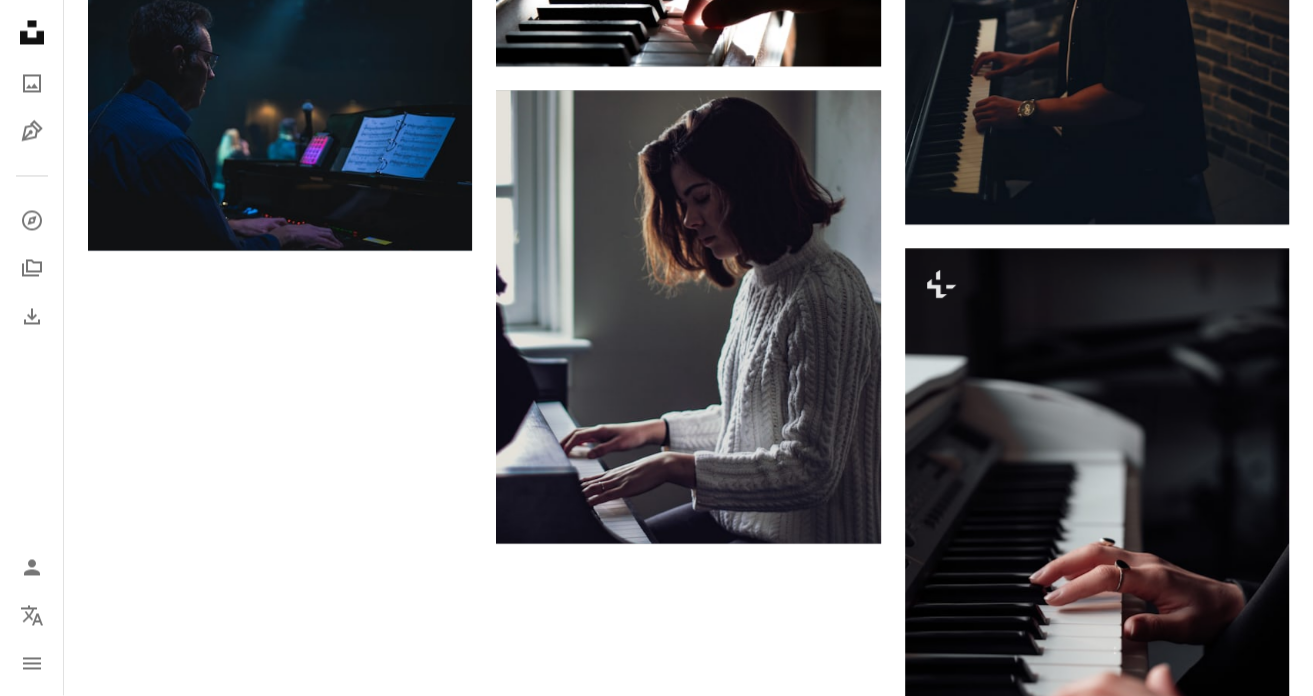 scroll, scrollTop: 3039, scrollLeft: 0, axis: vertical 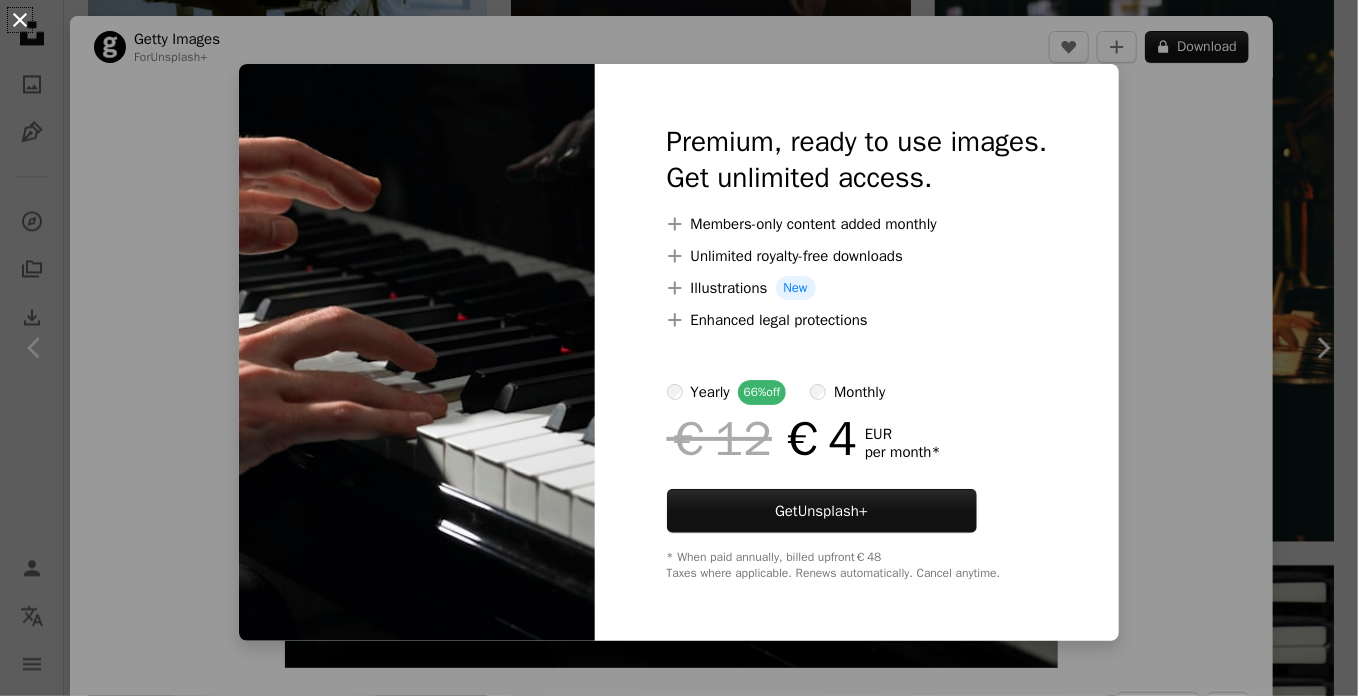 click on "An X shape" at bounding box center (20, 20) 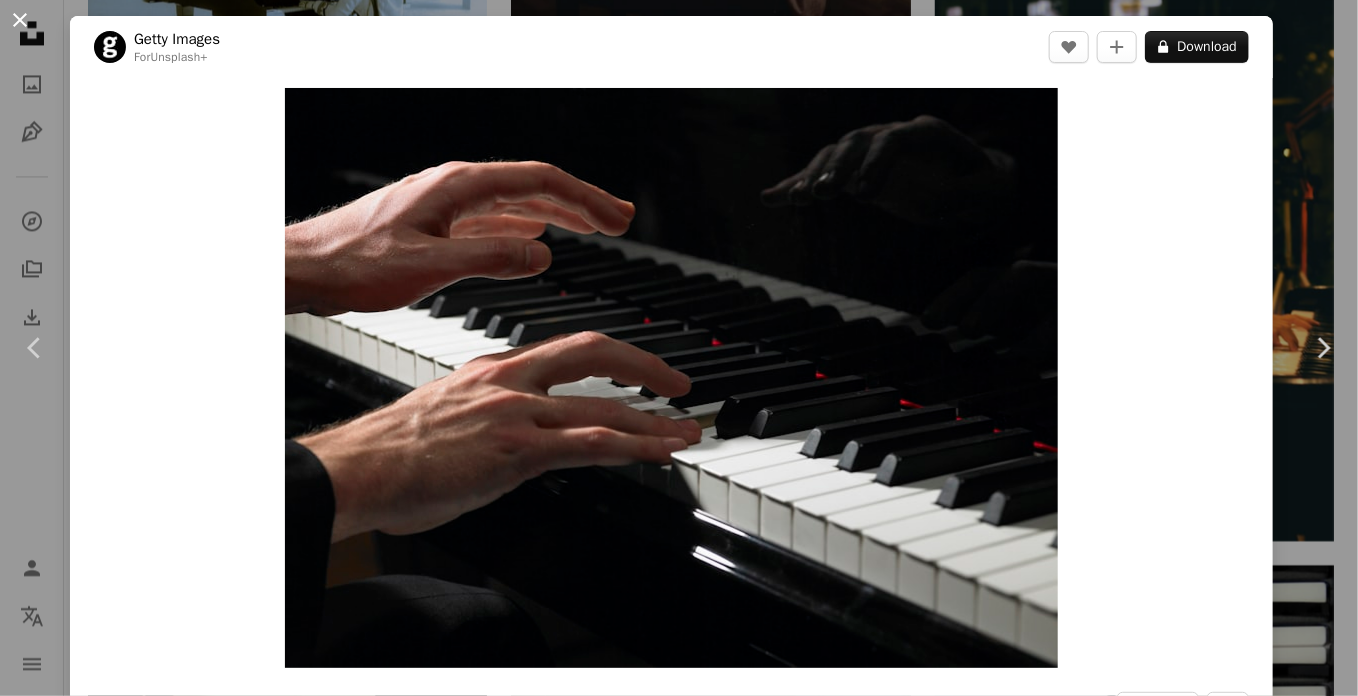 click on "An X shape" at bounding box center (20, 20) 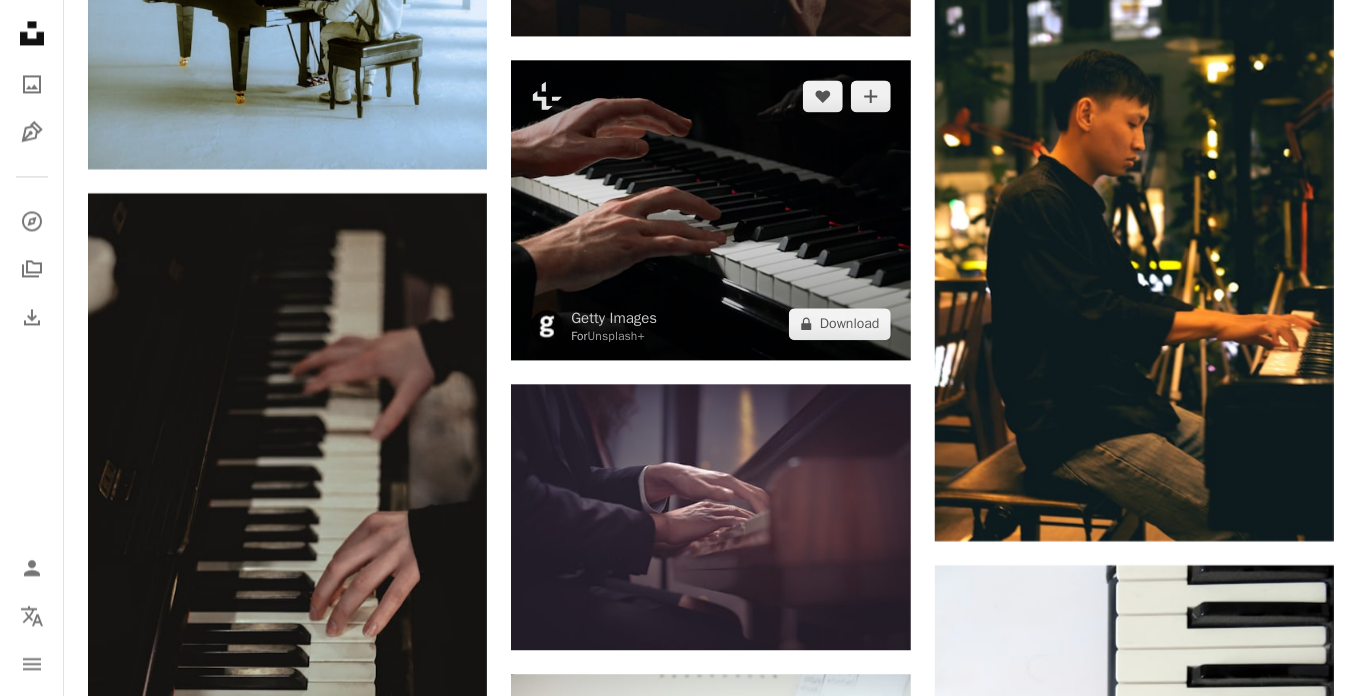 scroll, scrollTop: 1931, scrollLeft: 0, axis: vertical 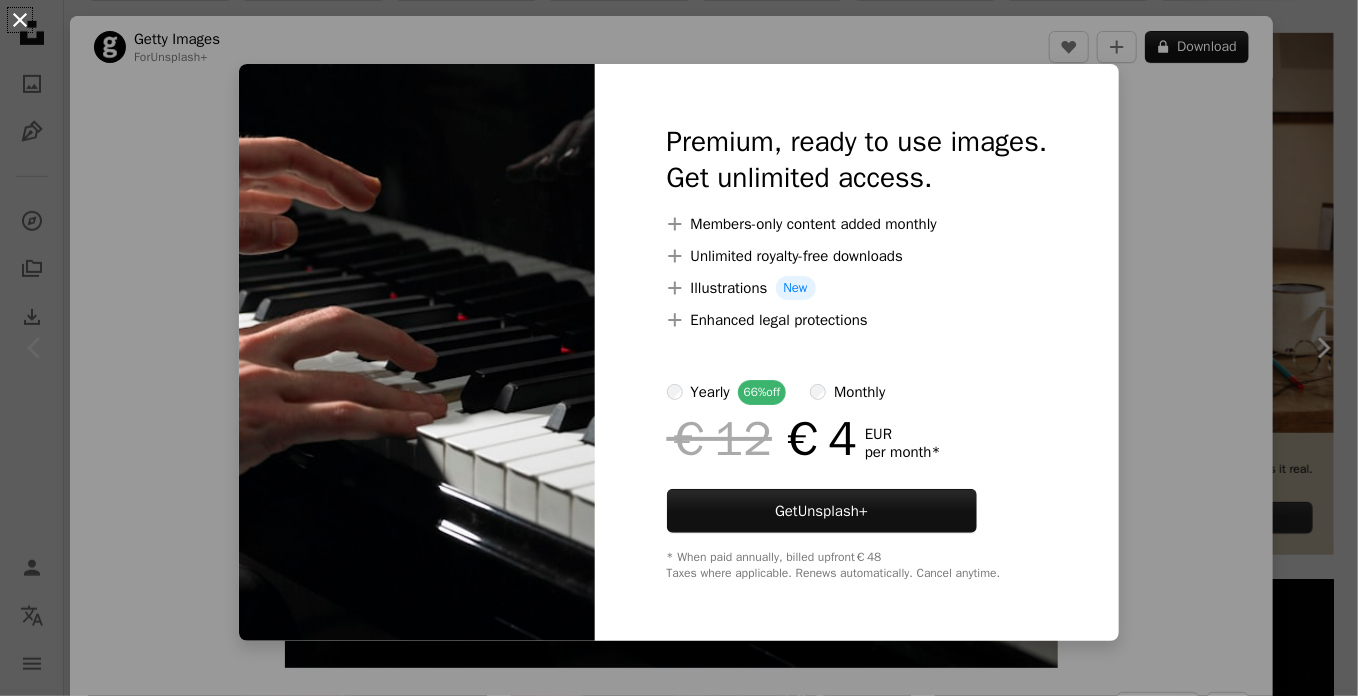 click on "An X shape" at bounding box center (20, 20) 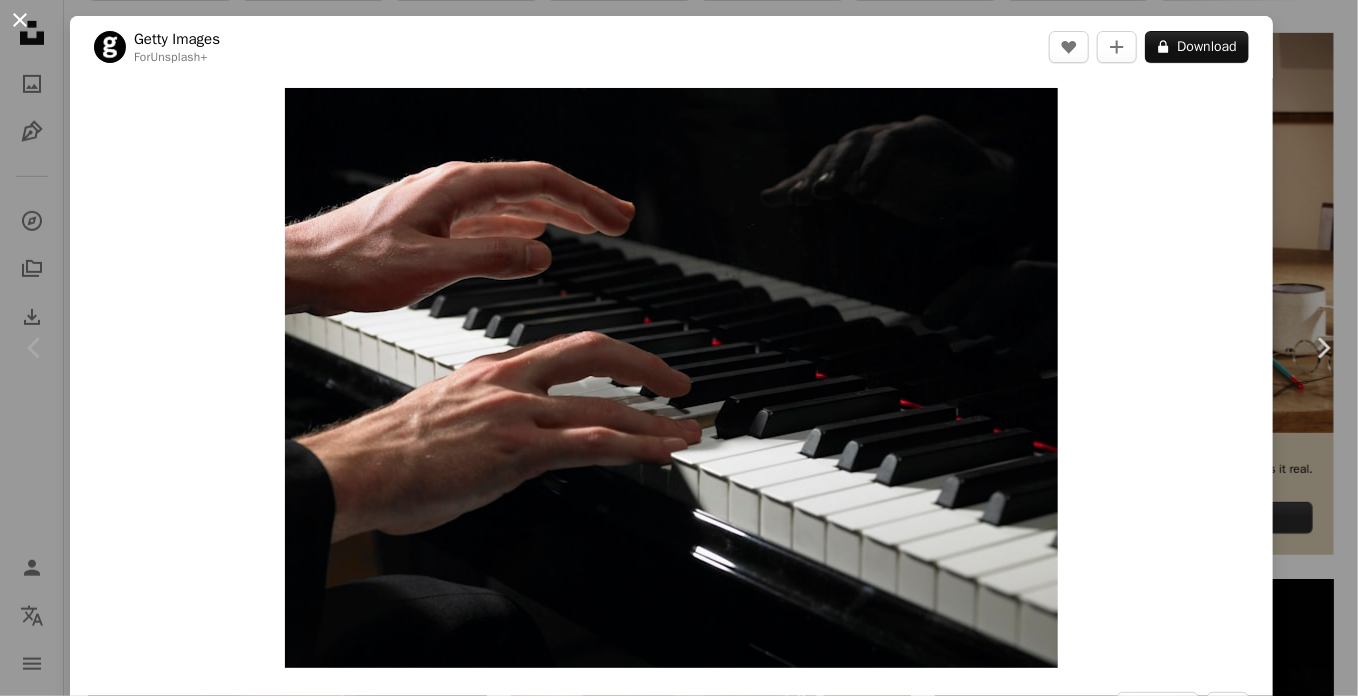 click on "An X shape" at bounding box center (20, 20) 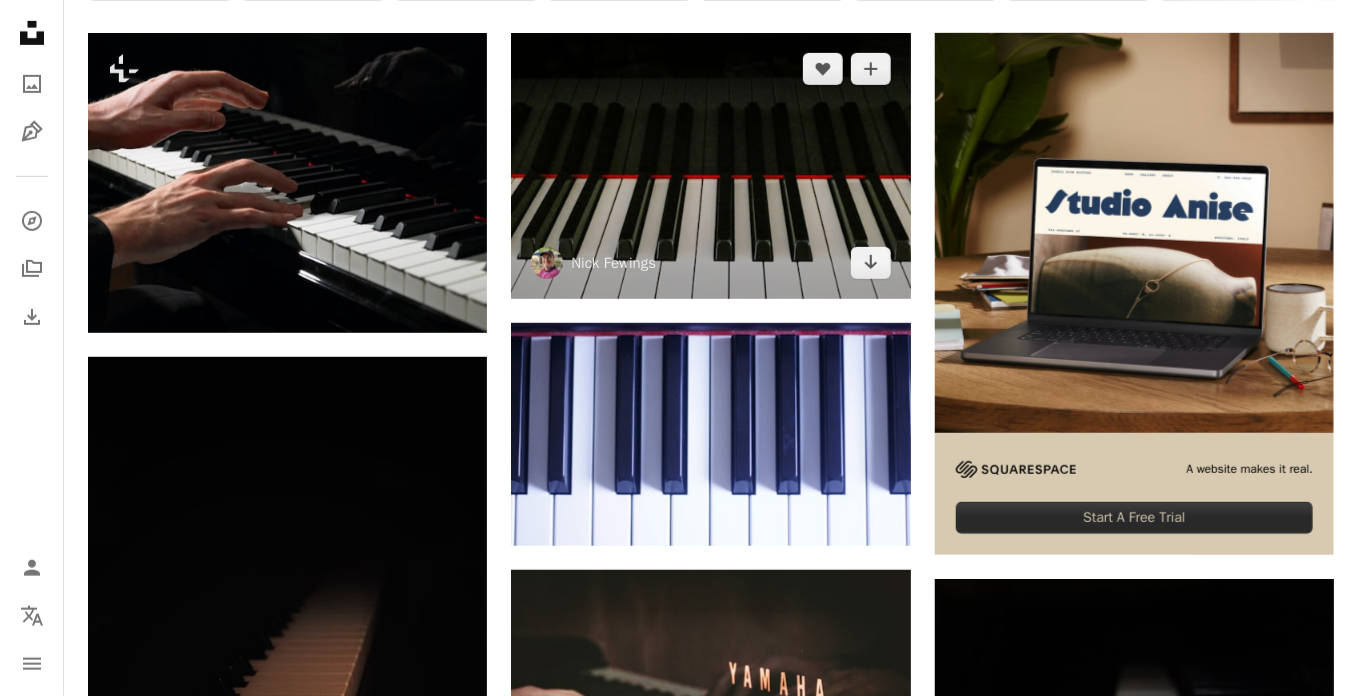 scroll, scrollTop: 466, scrollLeft: 0, axis: vertical 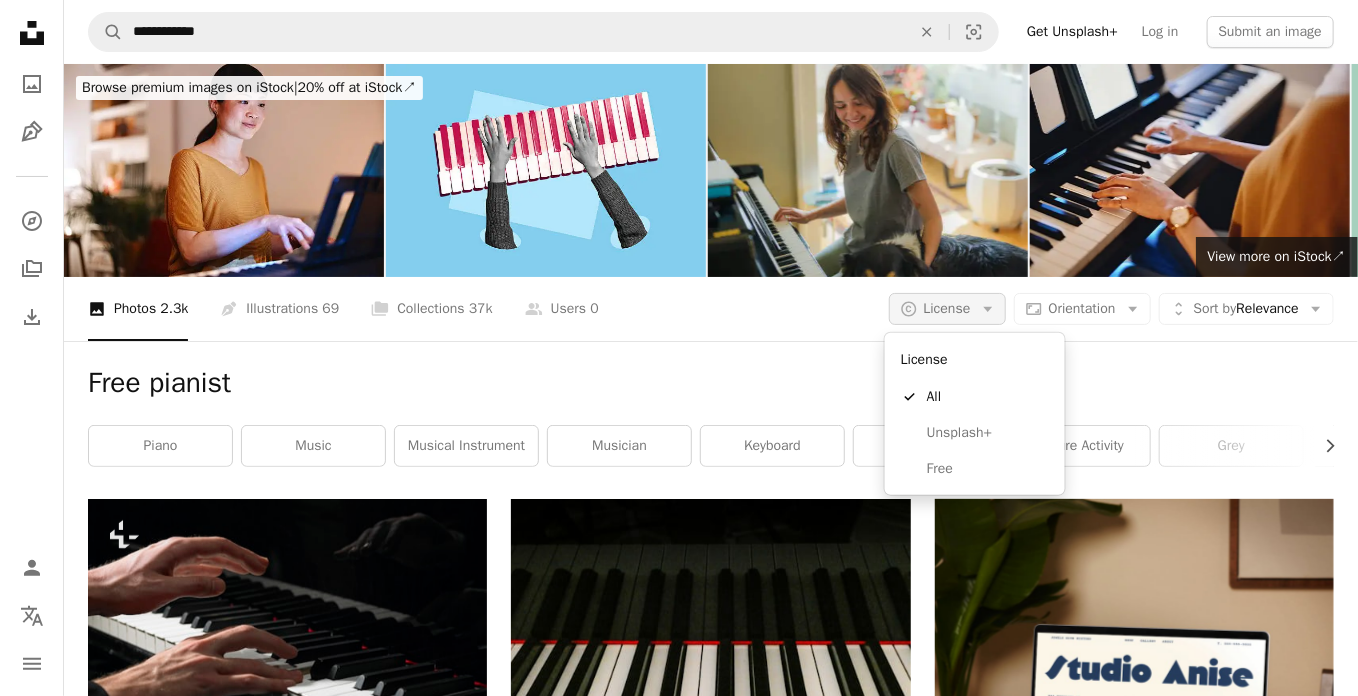 click on "Arrow down" 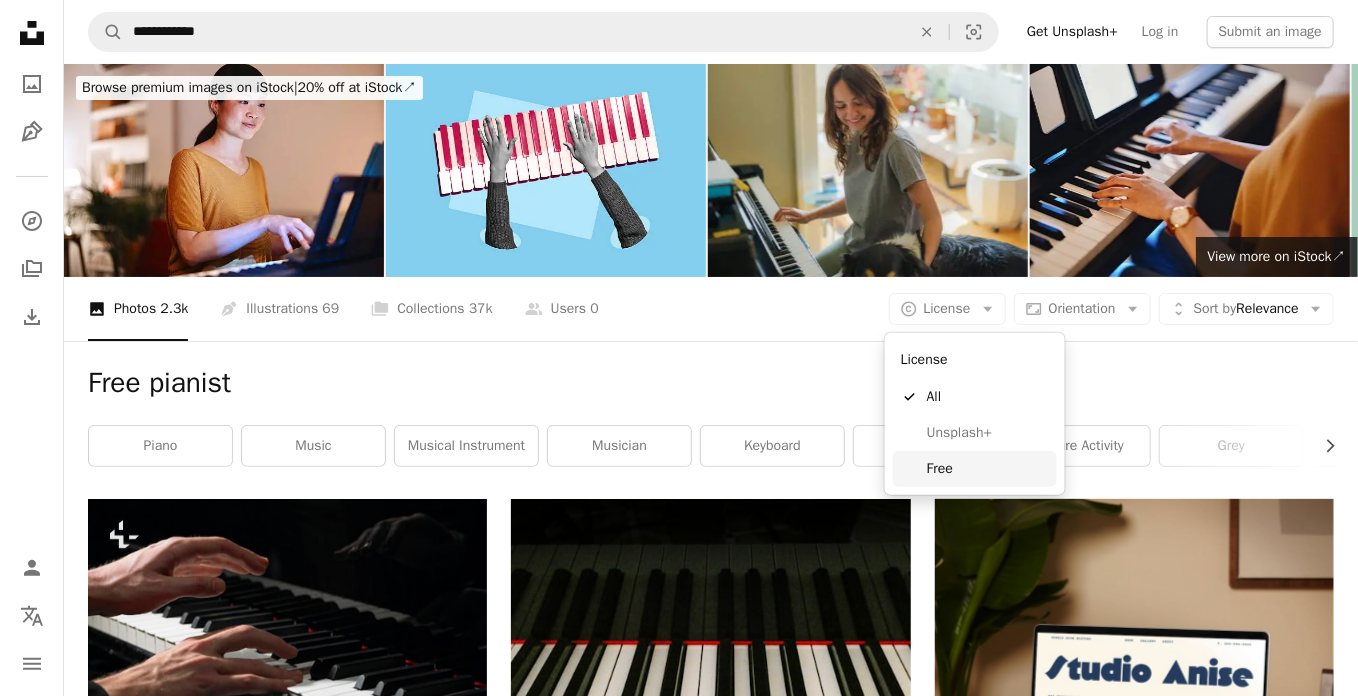 click on "Free" at bounding box center (988, 469) 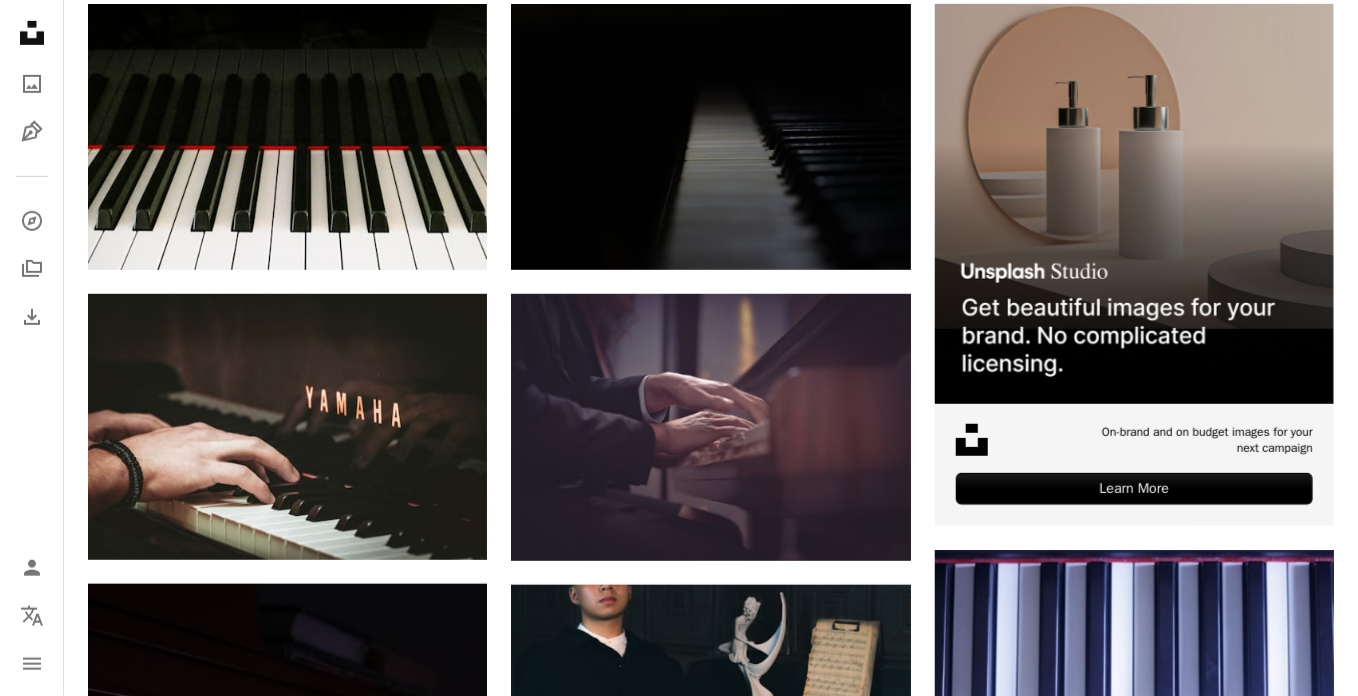 scroll, scrollTop: 670, scrollLeft: 0, axis: vertical 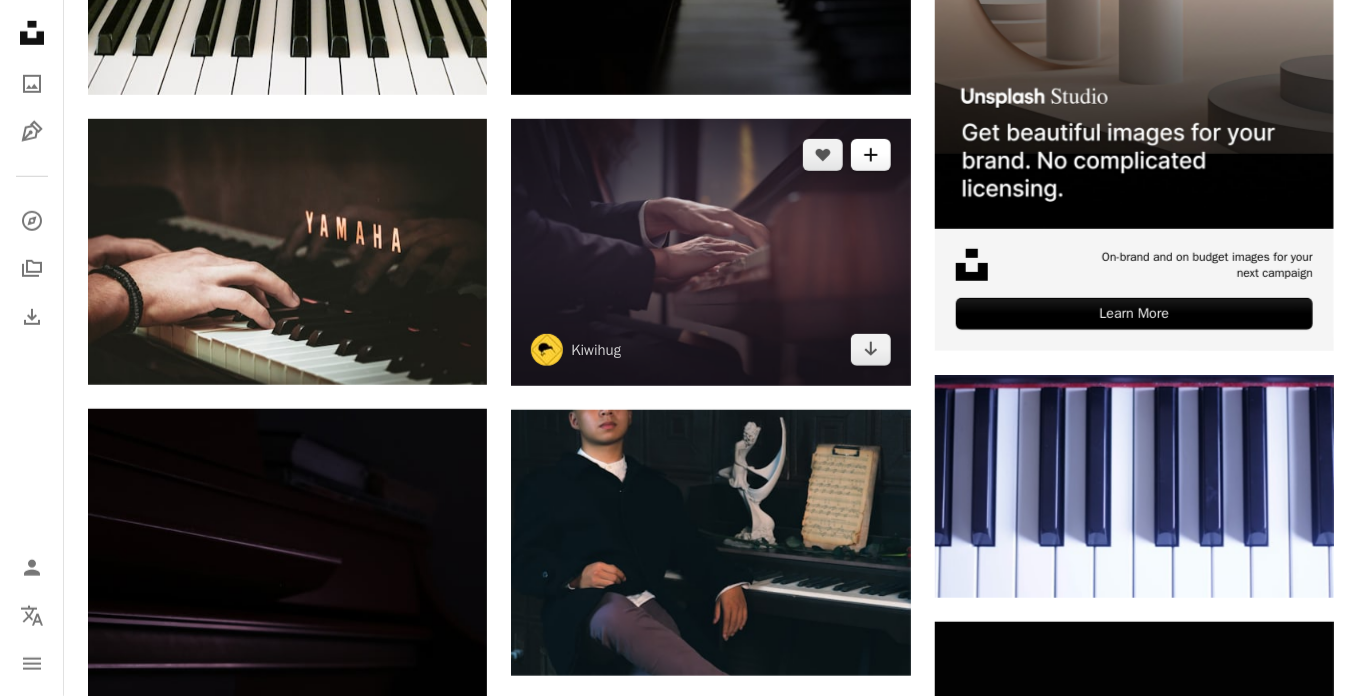 click on "A plus sign" at bounding box center (871, 155) 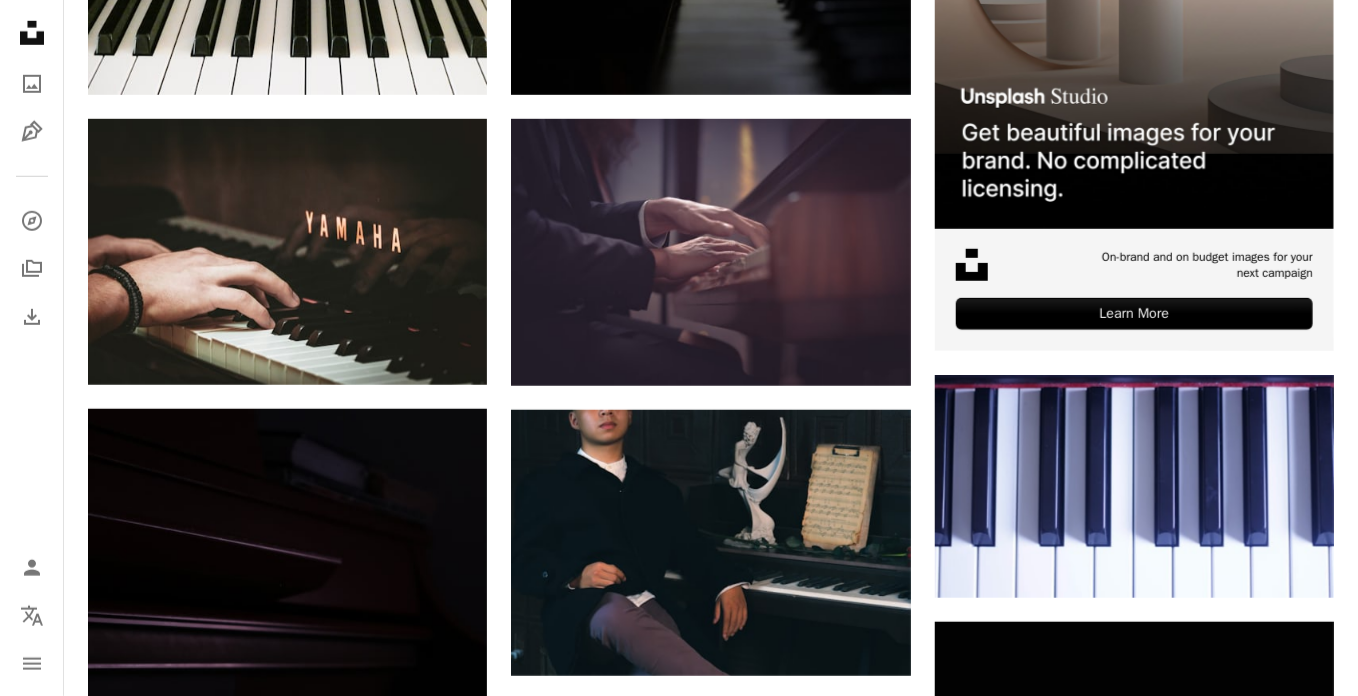 type on "**********" 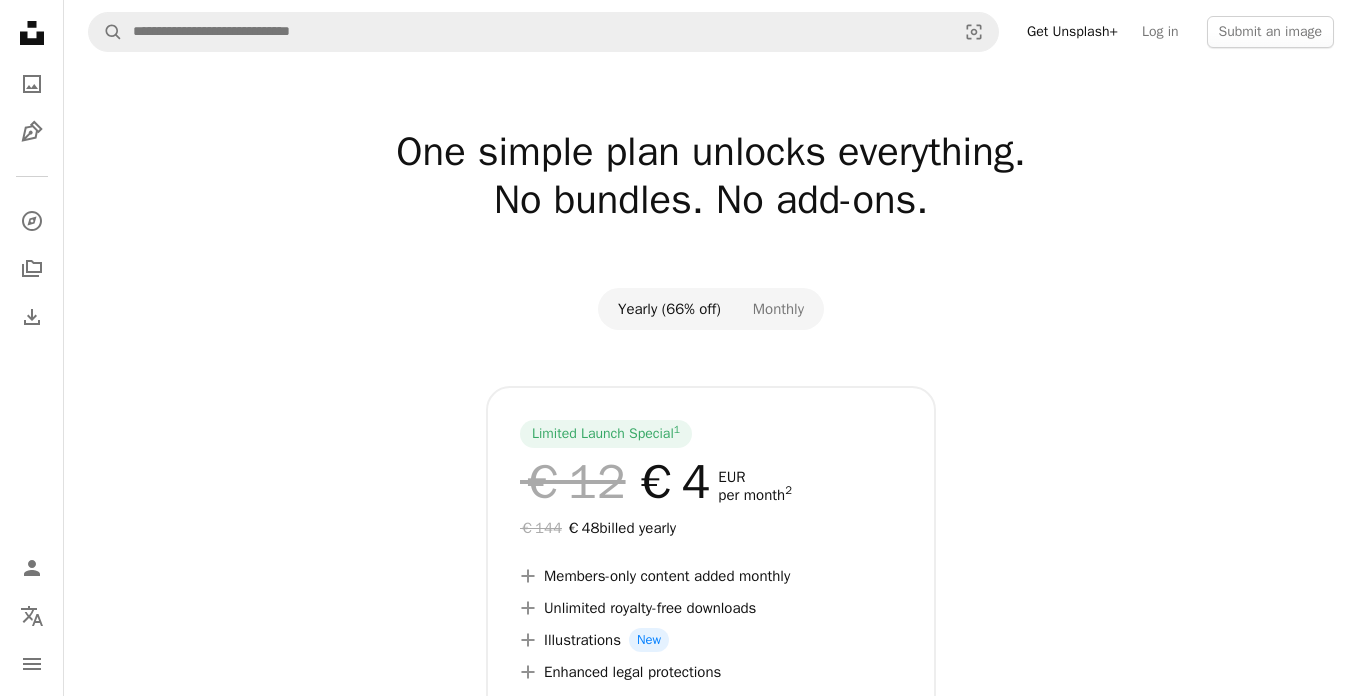 scroll, scrollTop: 0, scrollLeft: 0, axis: both 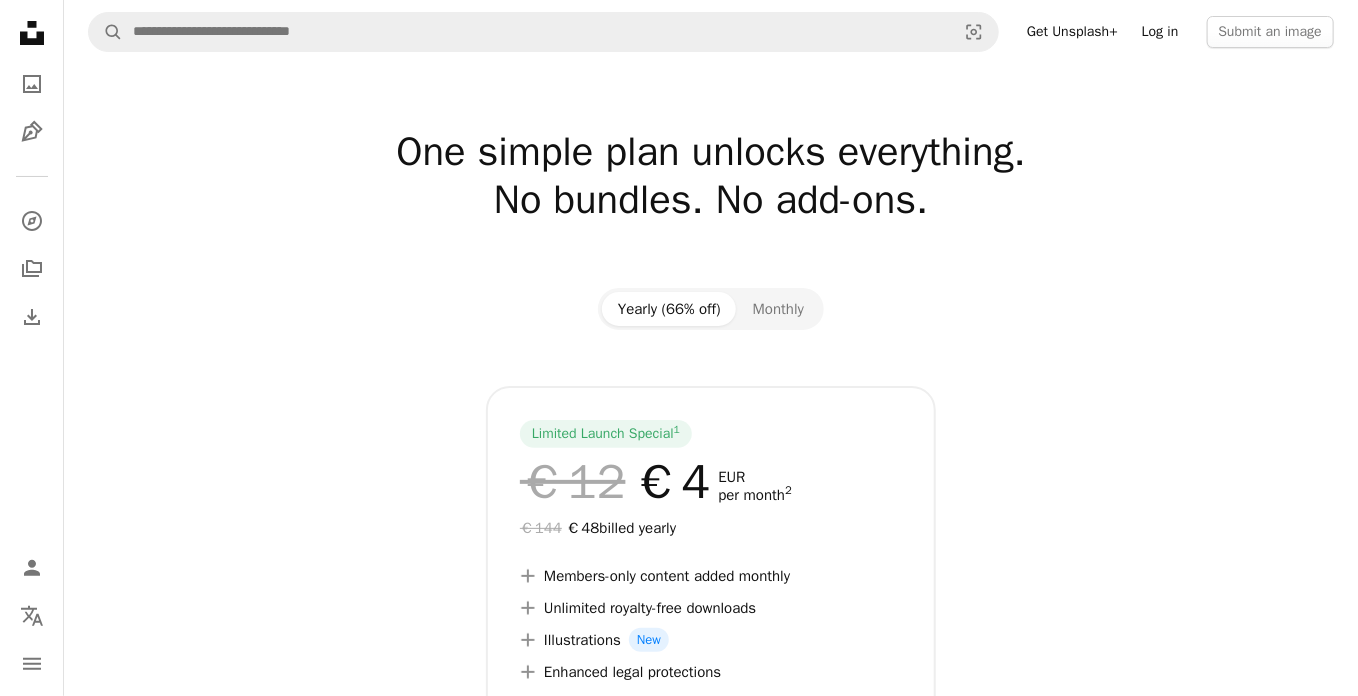 click on "Log in" at bounding box center [1160, 32] 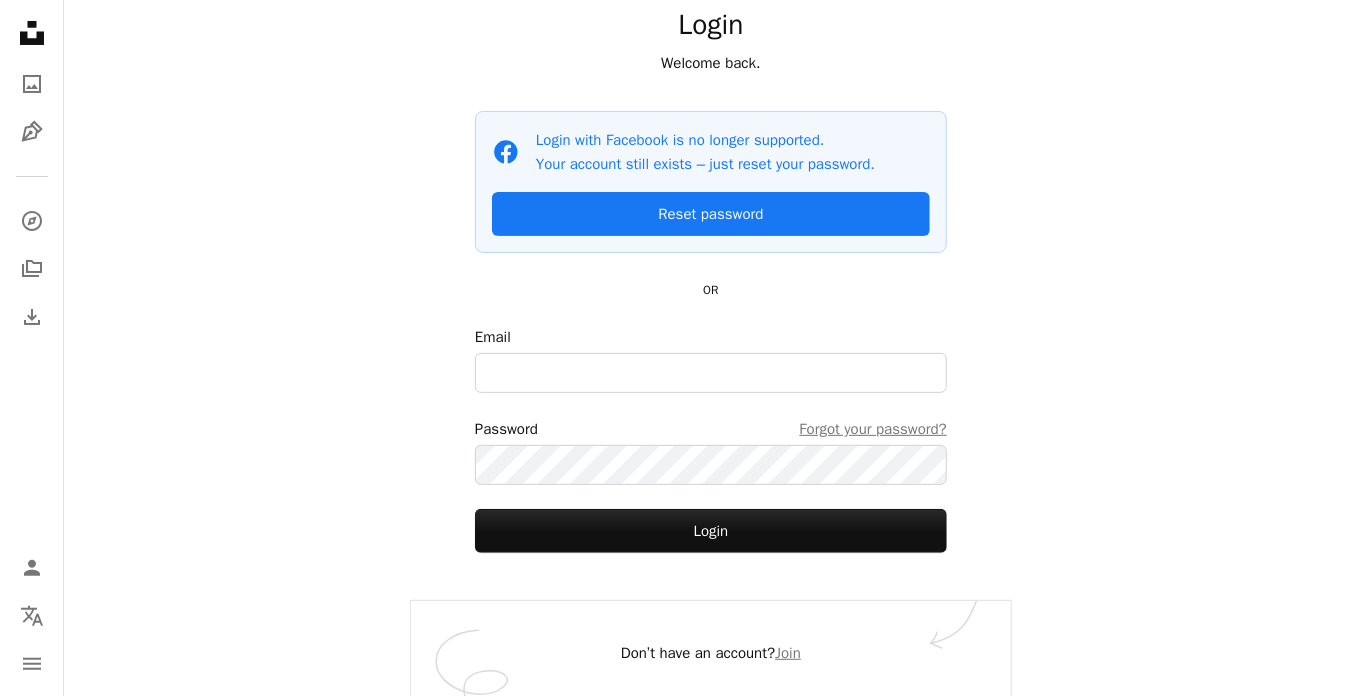 scroll, scrollTop: 113, scrollLeft: 0, axis: vertical 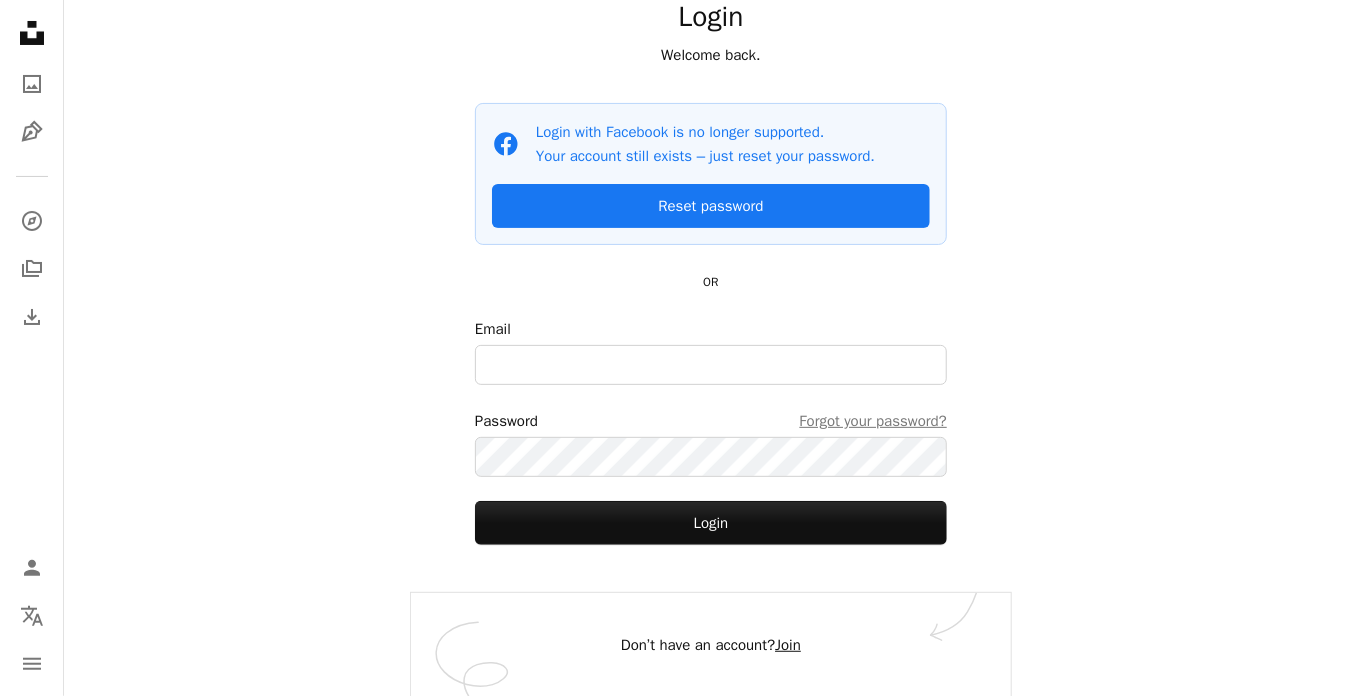 click on "Join" at bounding box center (788, 645) 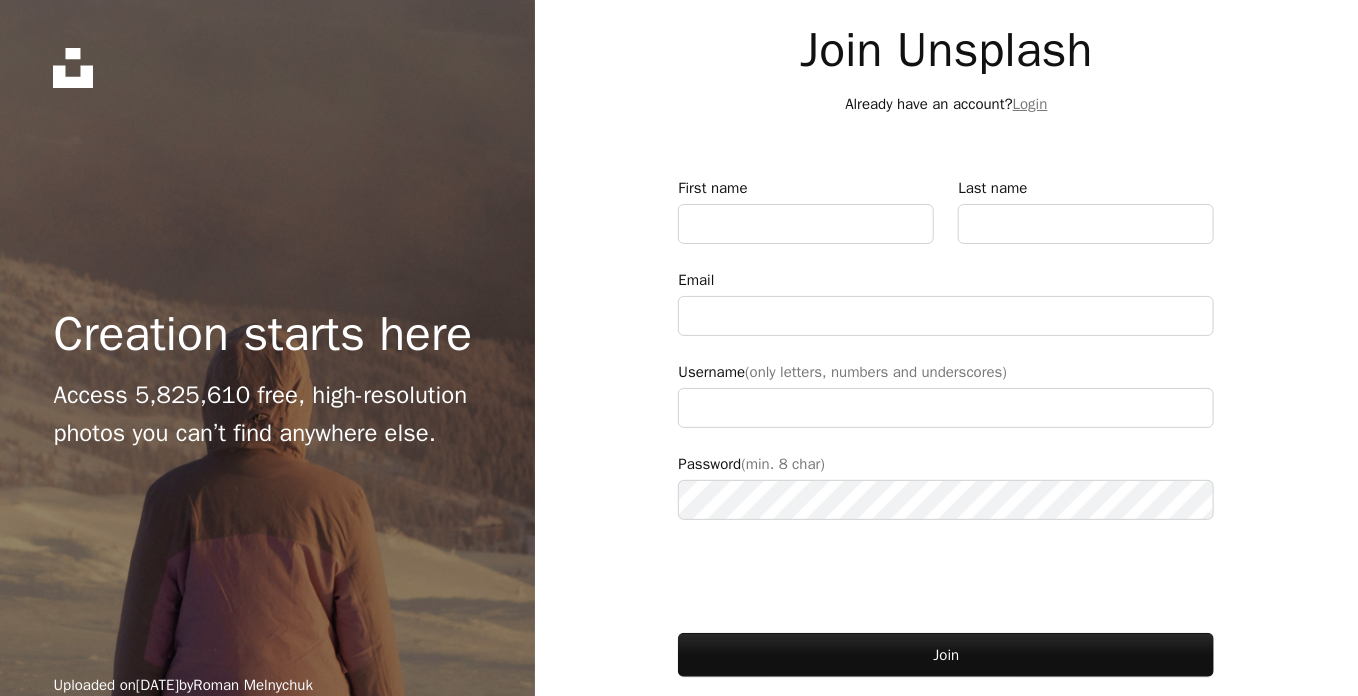 type on "**********" 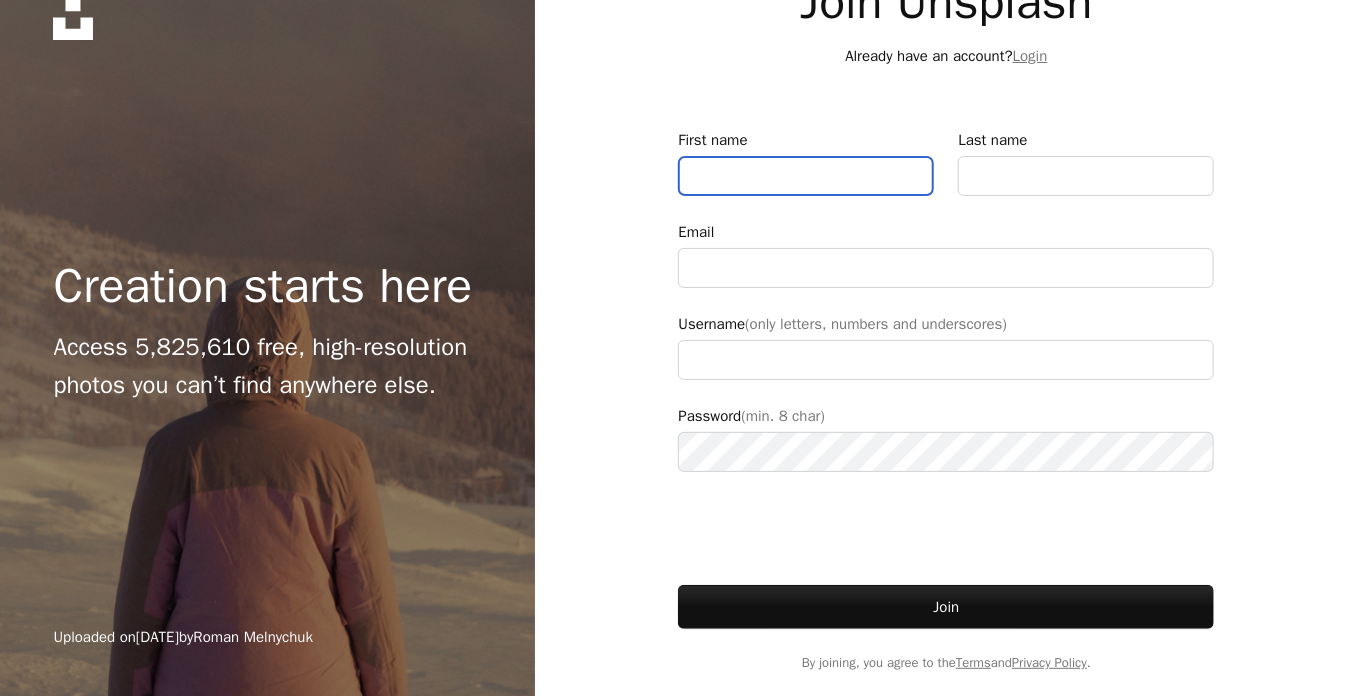 click on "First name" at bounding box center (806, 176) 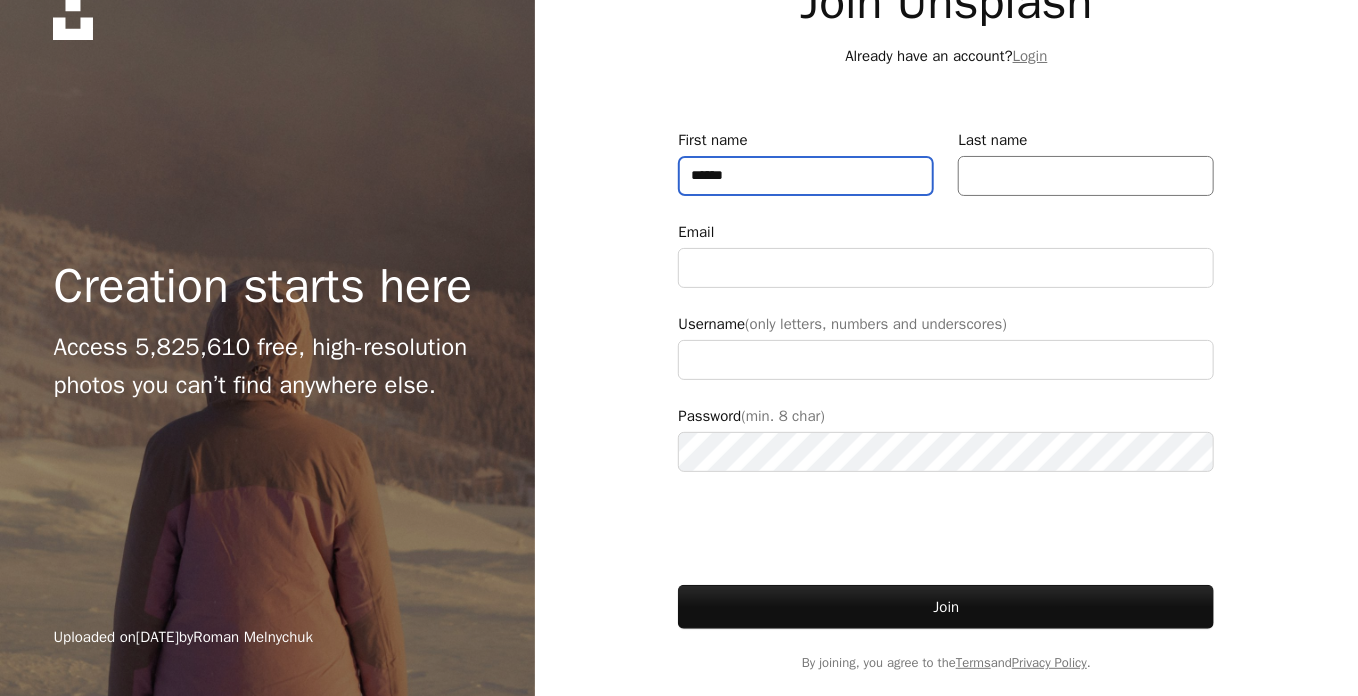 type on "******" 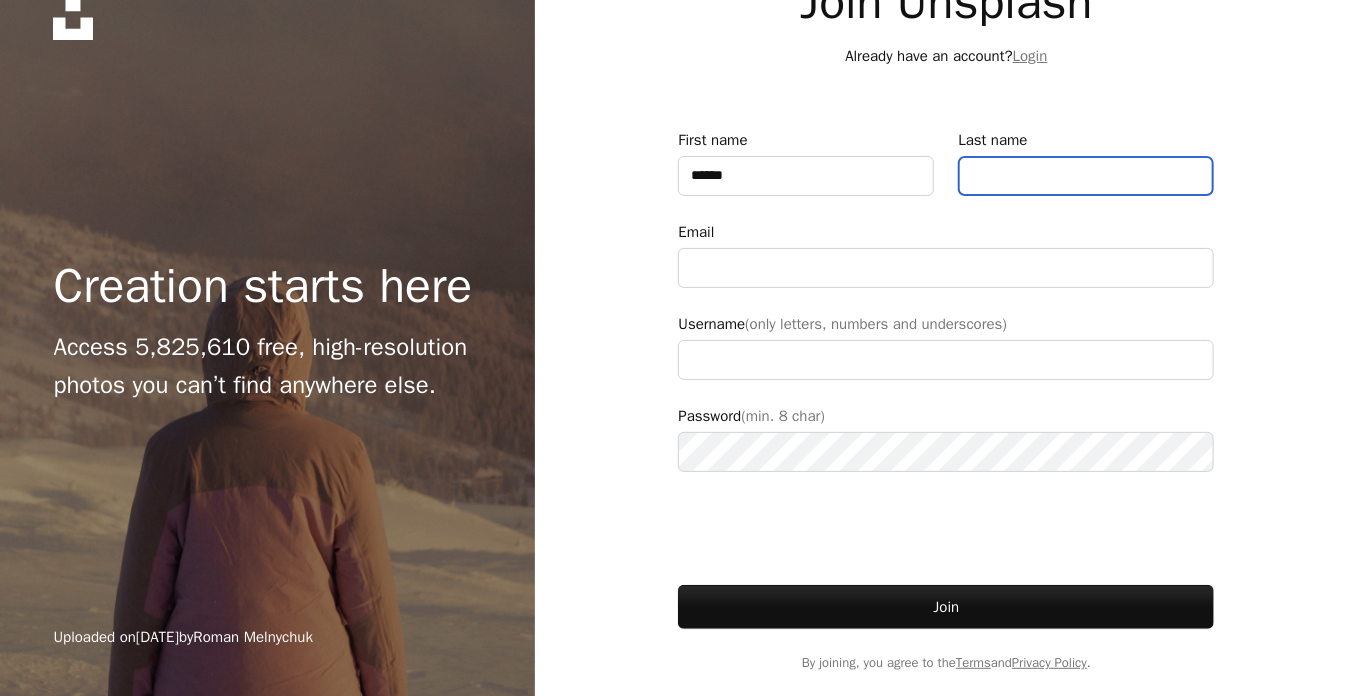 click on "Last name" at bounding box center [1086, 176] 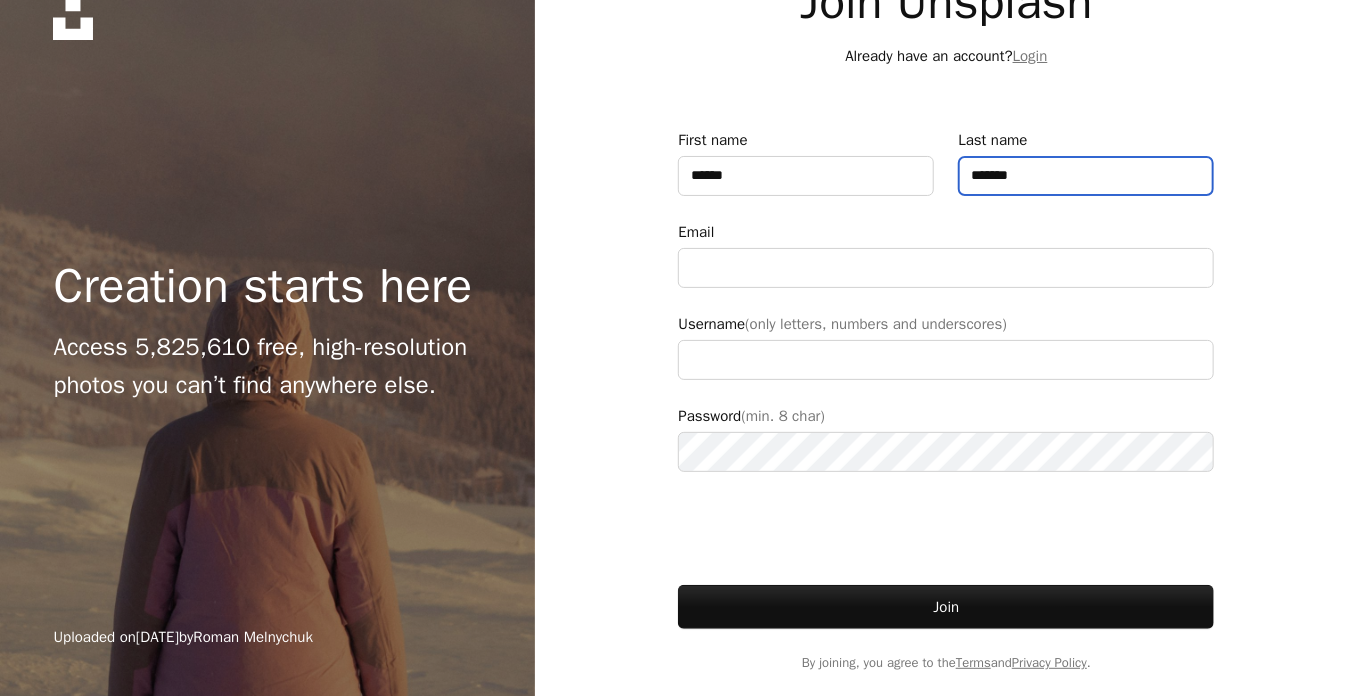 drag, startPoint x: 1022, startPoint y: 176, endPoint x: 997, endPoint y: 175, distance: 25.019993 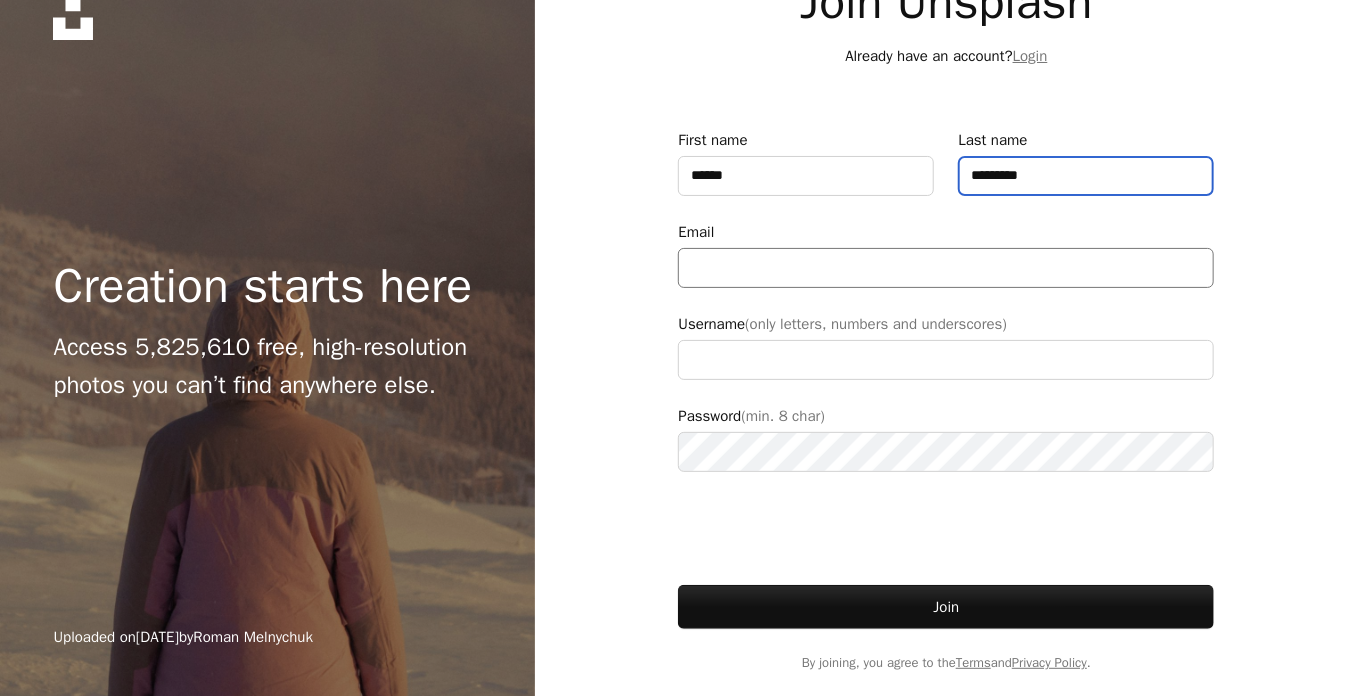 type on "*********" 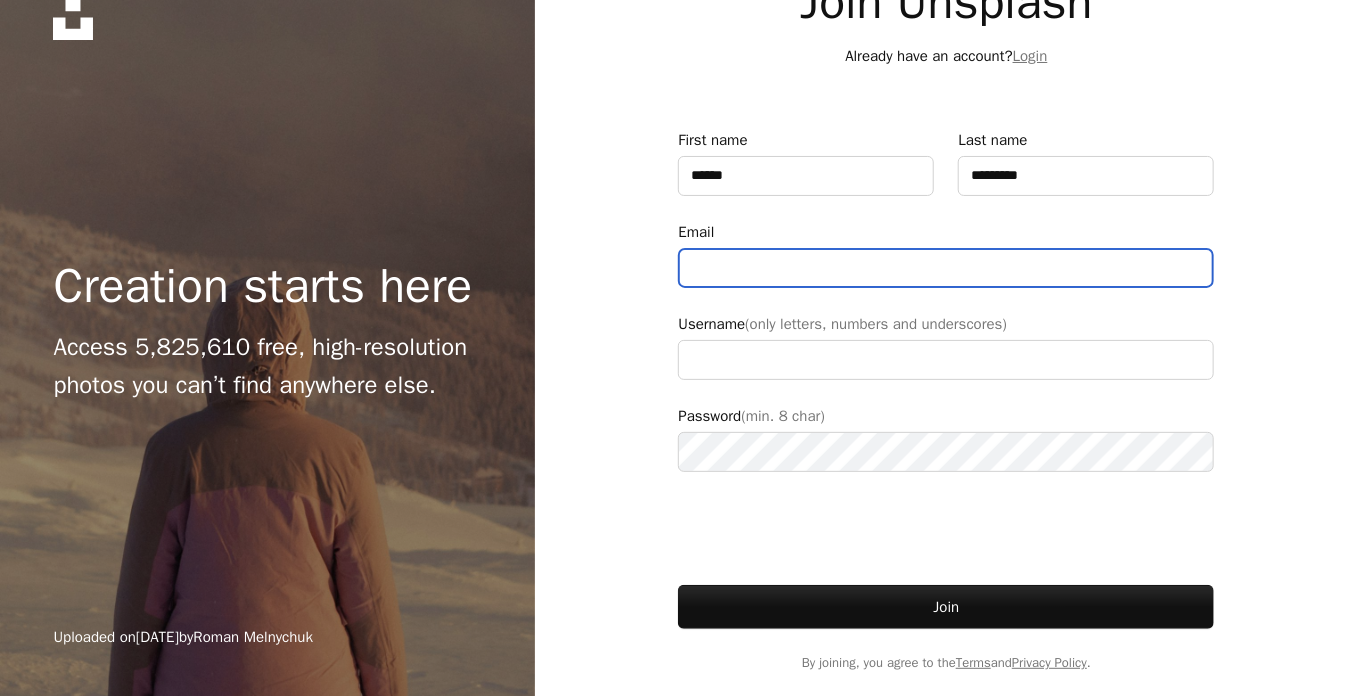click on "Email" at bounding box center (946, 268) 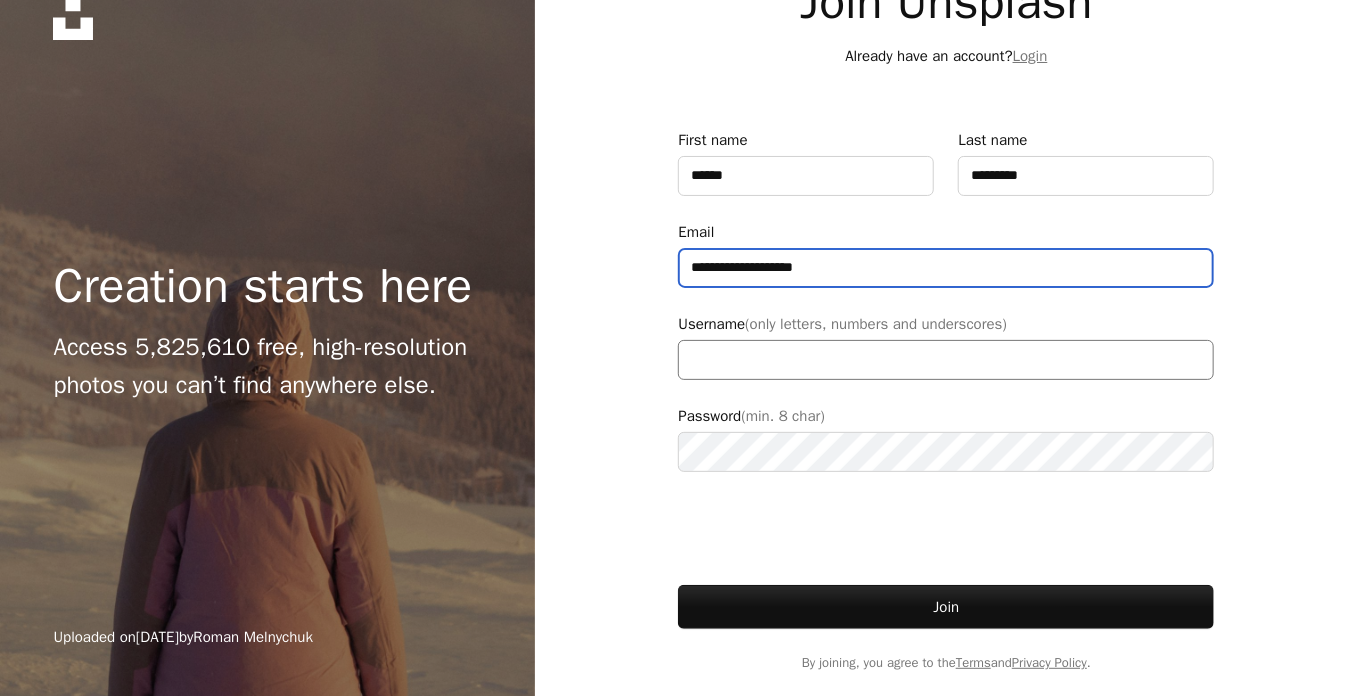 type on "**********" 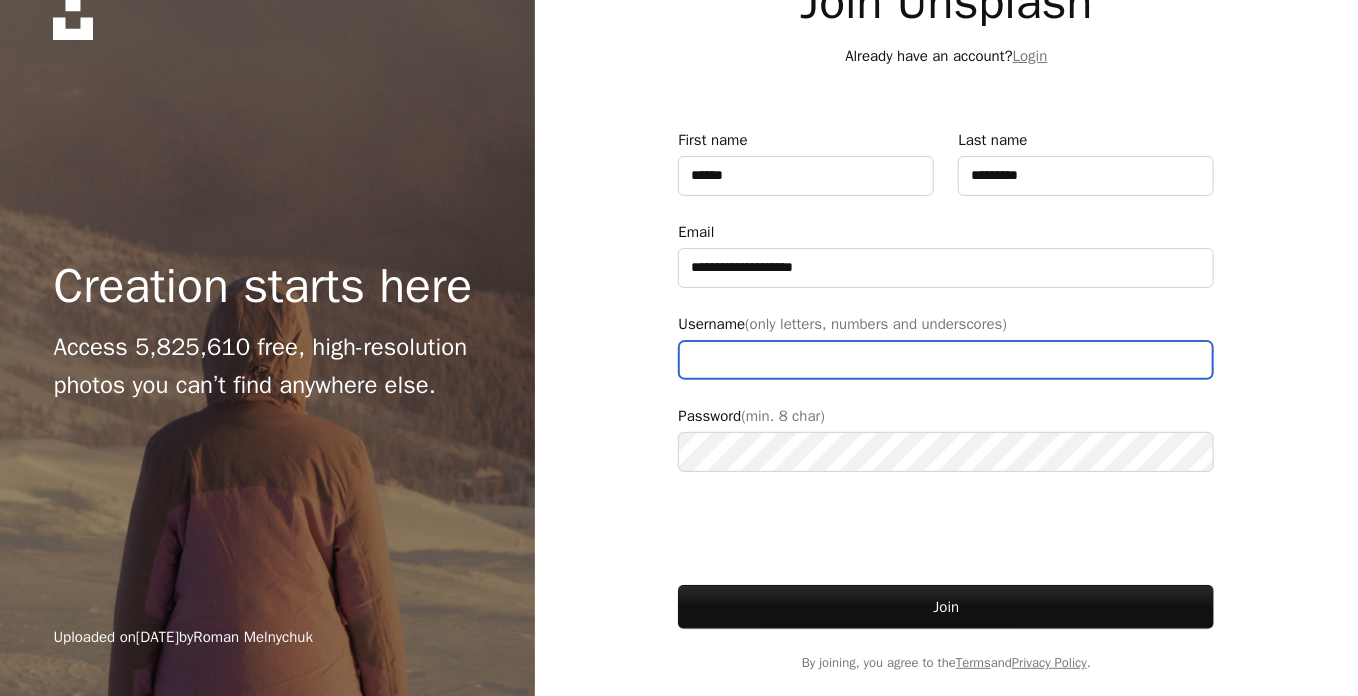 click on "Username  (only letters, numbers and underscores)" at bounding box center [946, 360] 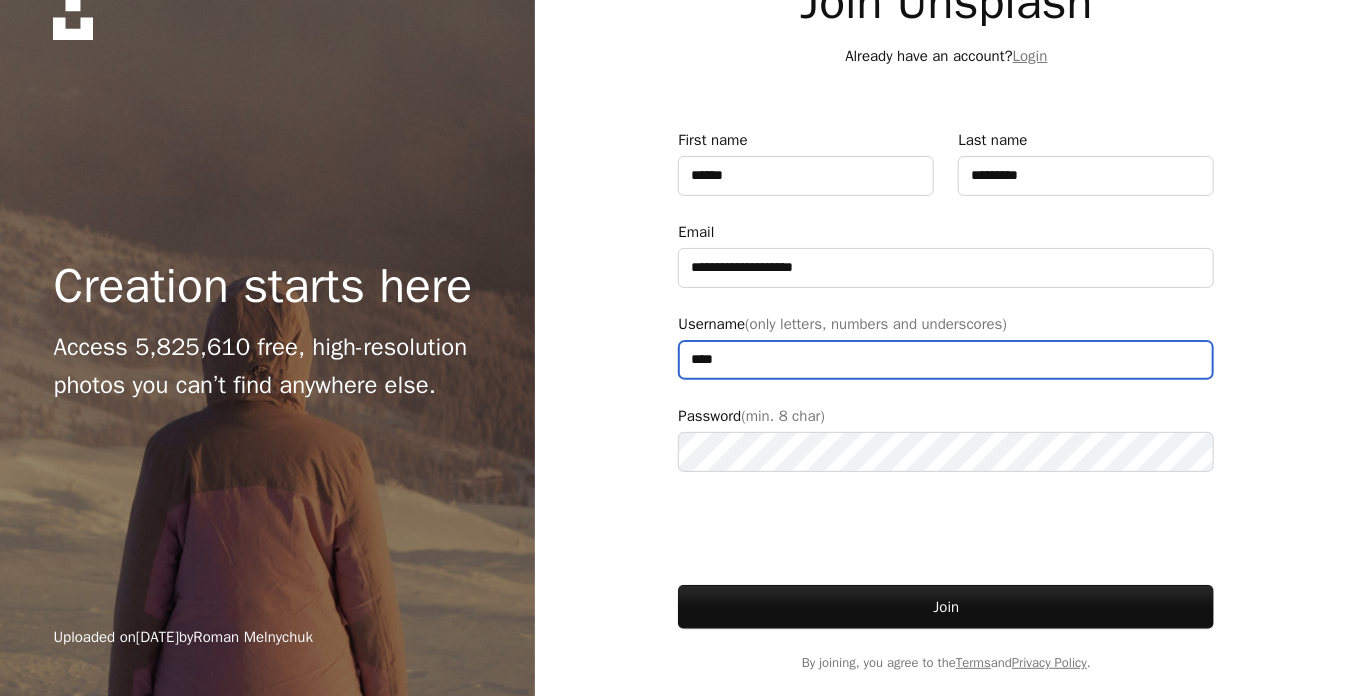 type on "****" 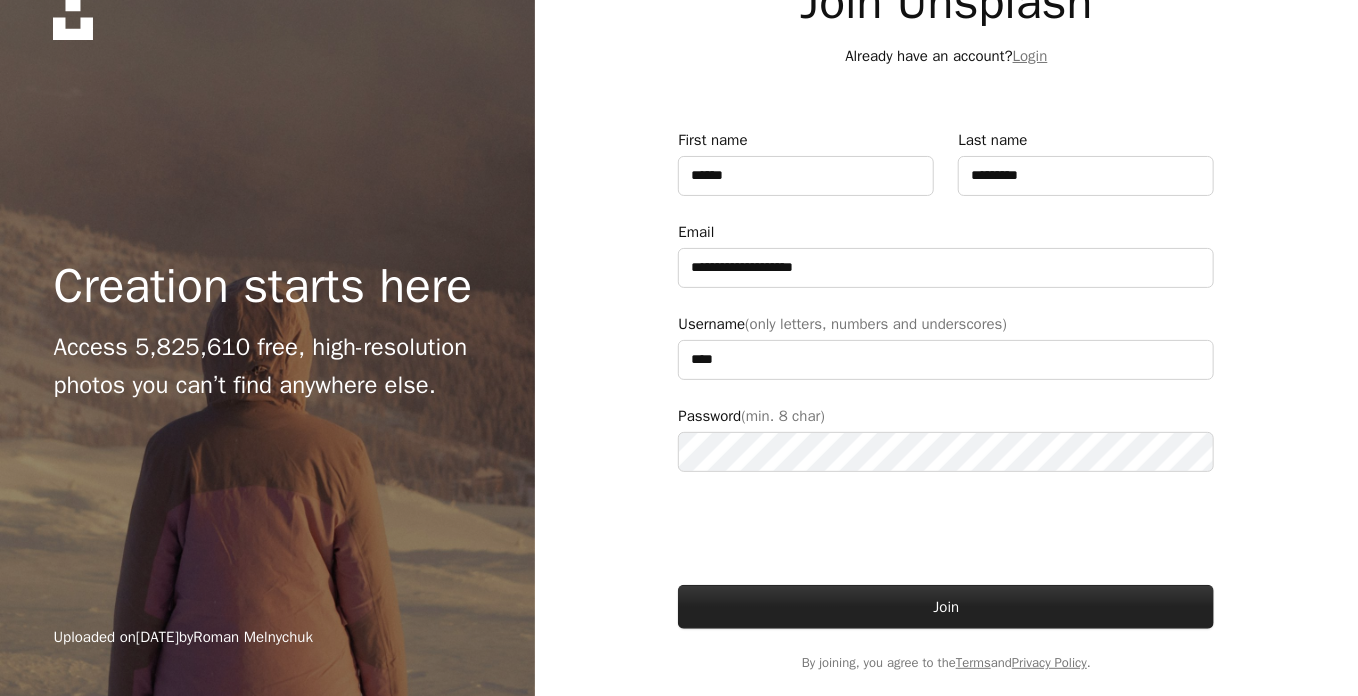 click on "Join" at bounding box center (946, 607) 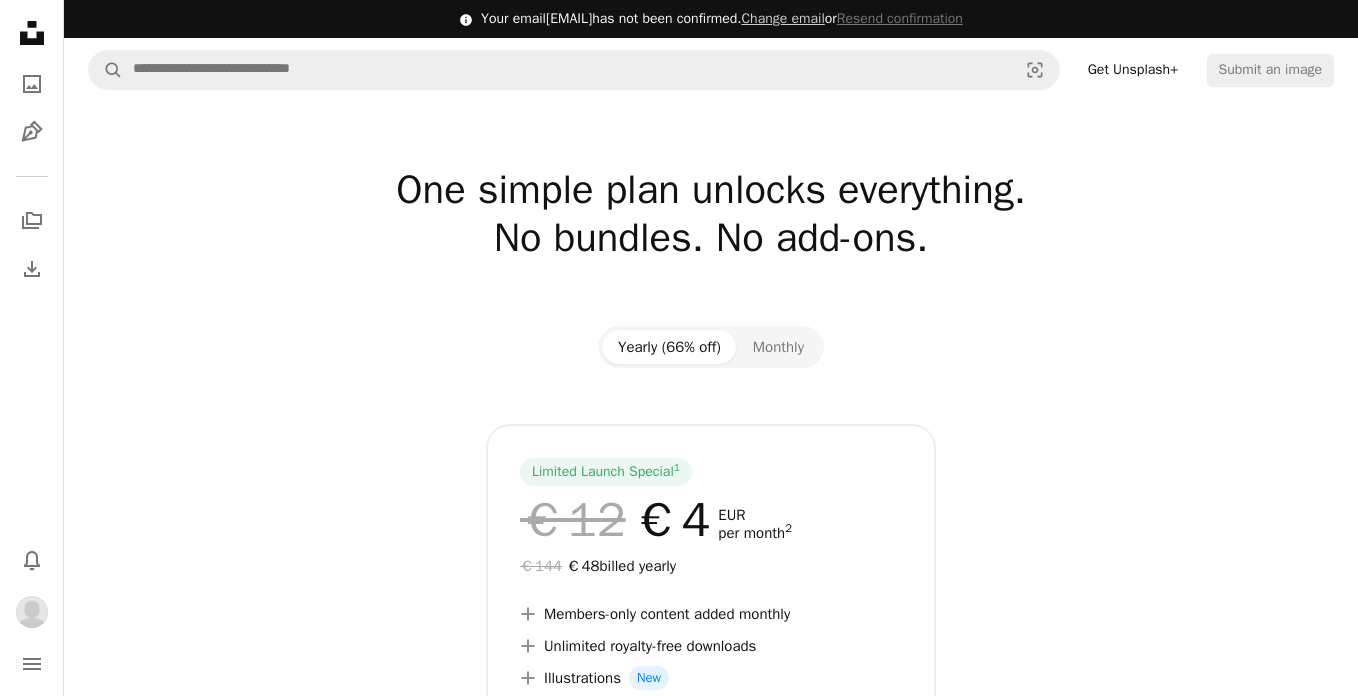scroll, scrollTop: 0, scrollLeft: 0, axis: both 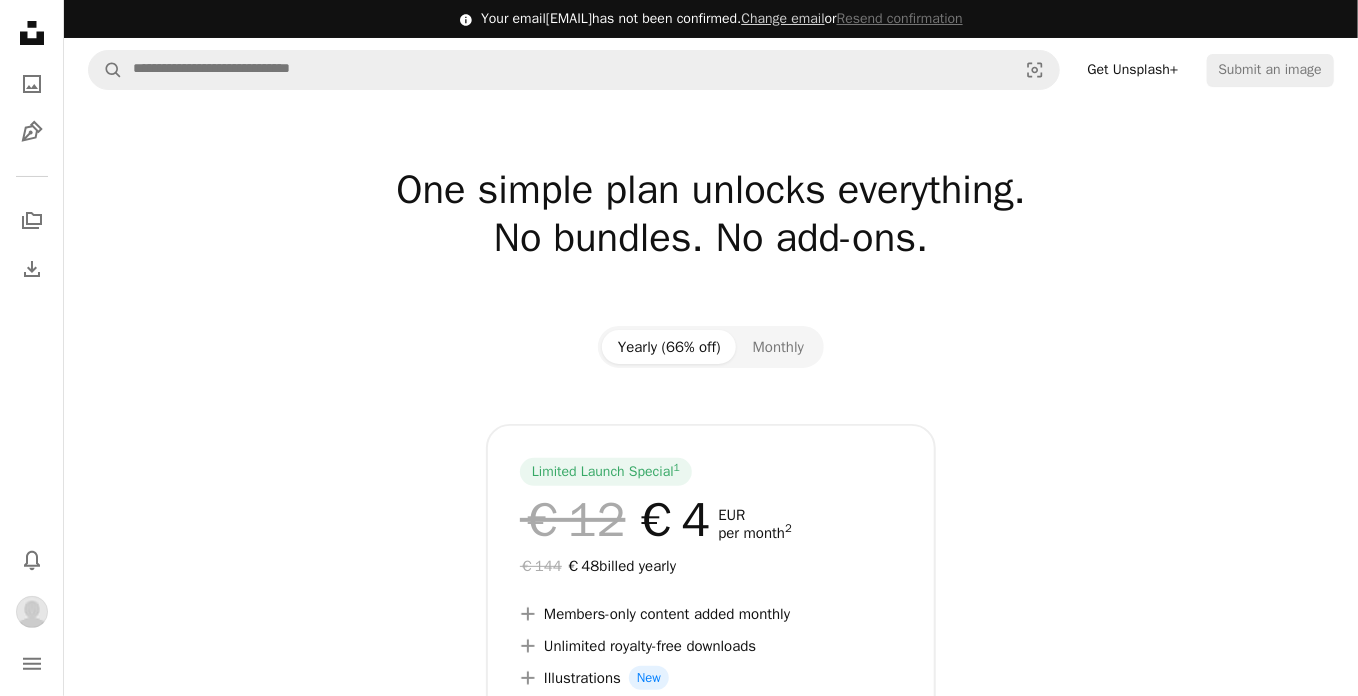 click at bounding box center (711, 134) 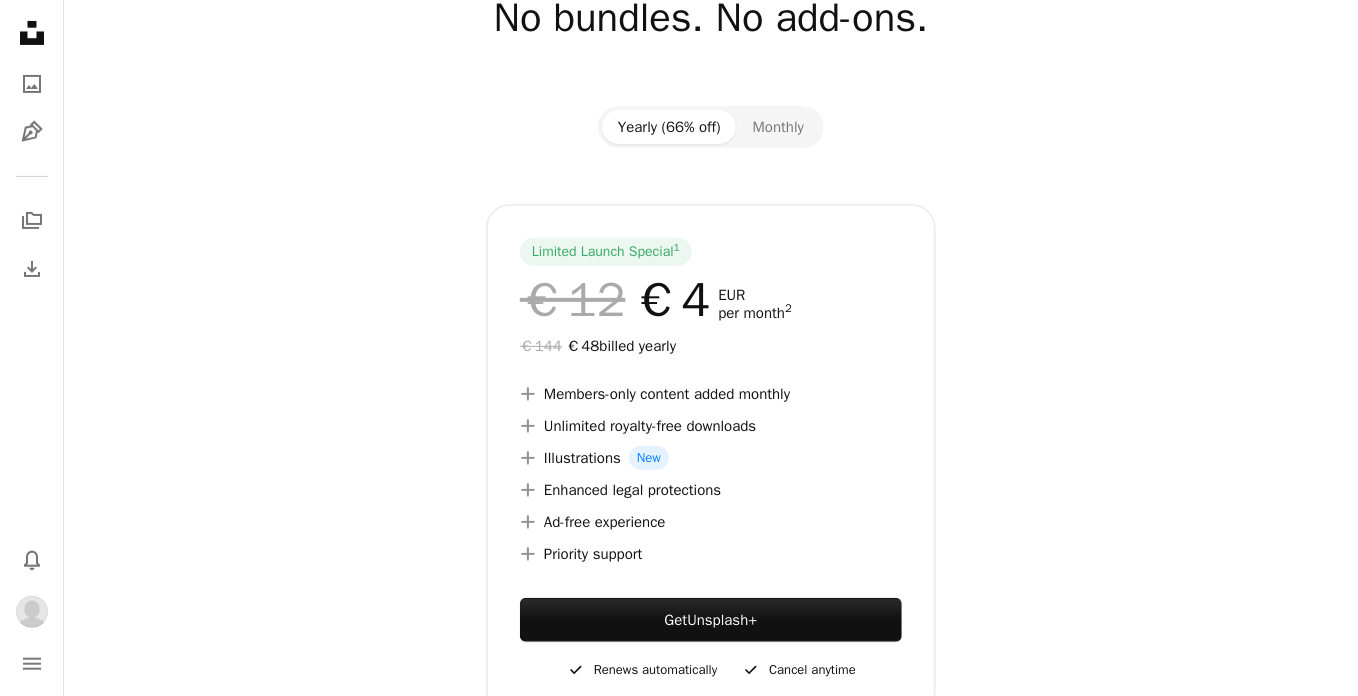 scroll, scrollTop: 0, scrollLeft: 0, axis: both 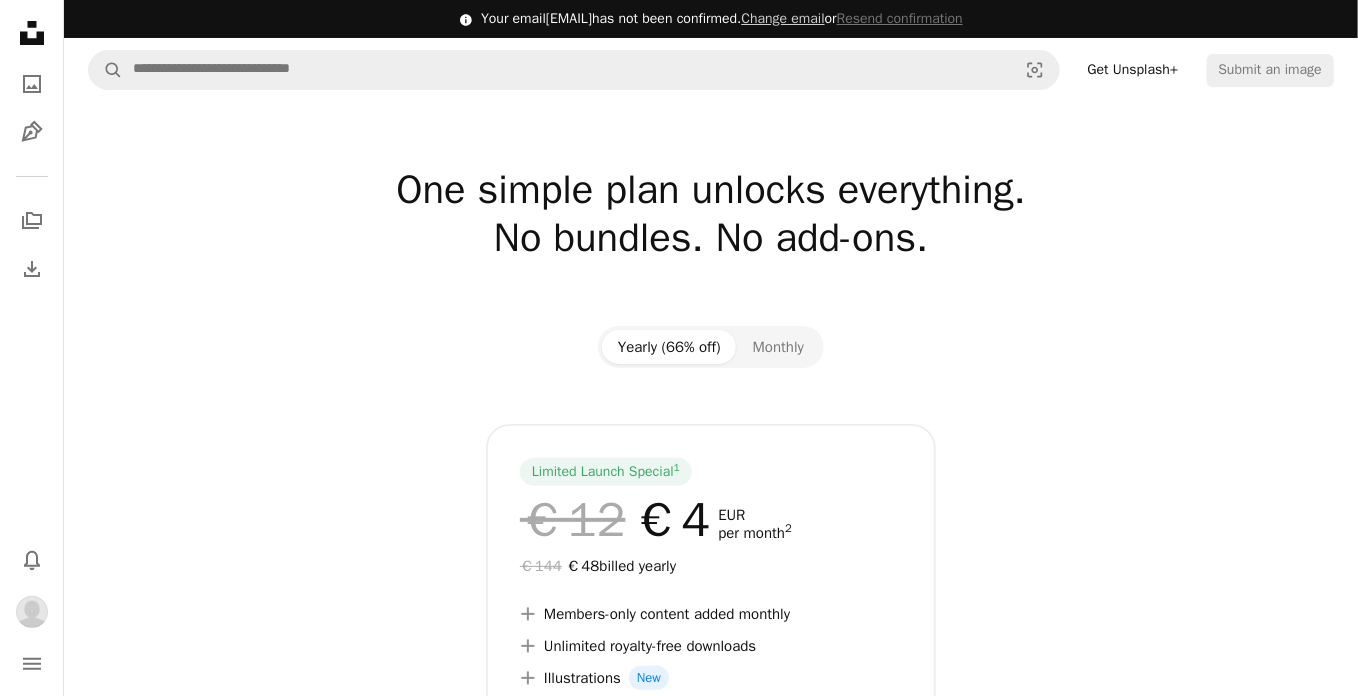 click on "Unsplash logo Unsplash Home" 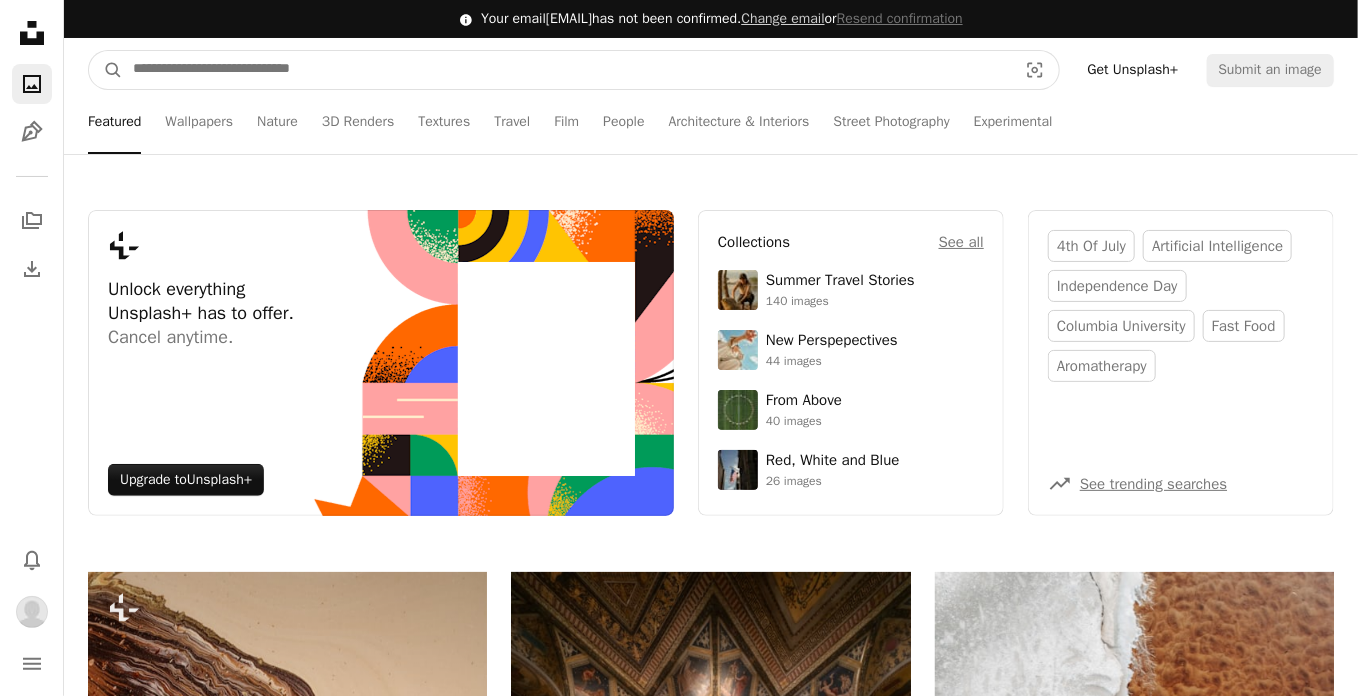 click at bounding box center (567, 70) 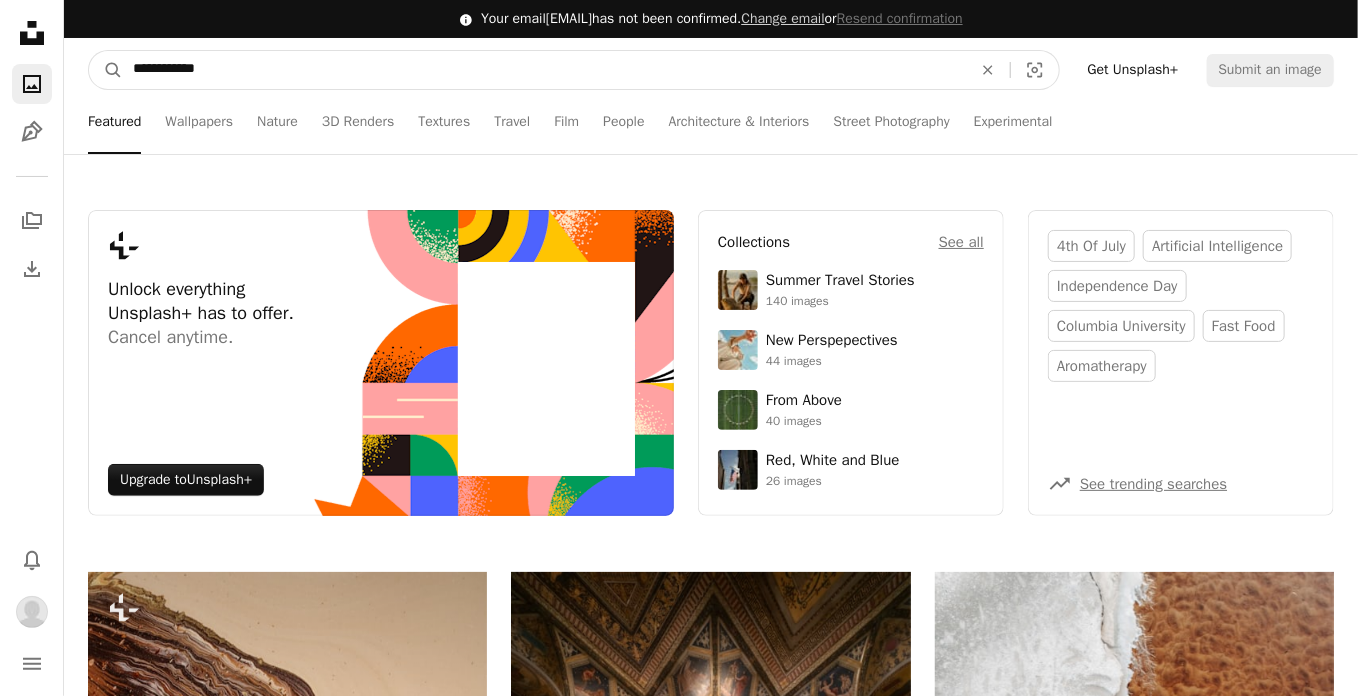 type on "**********" 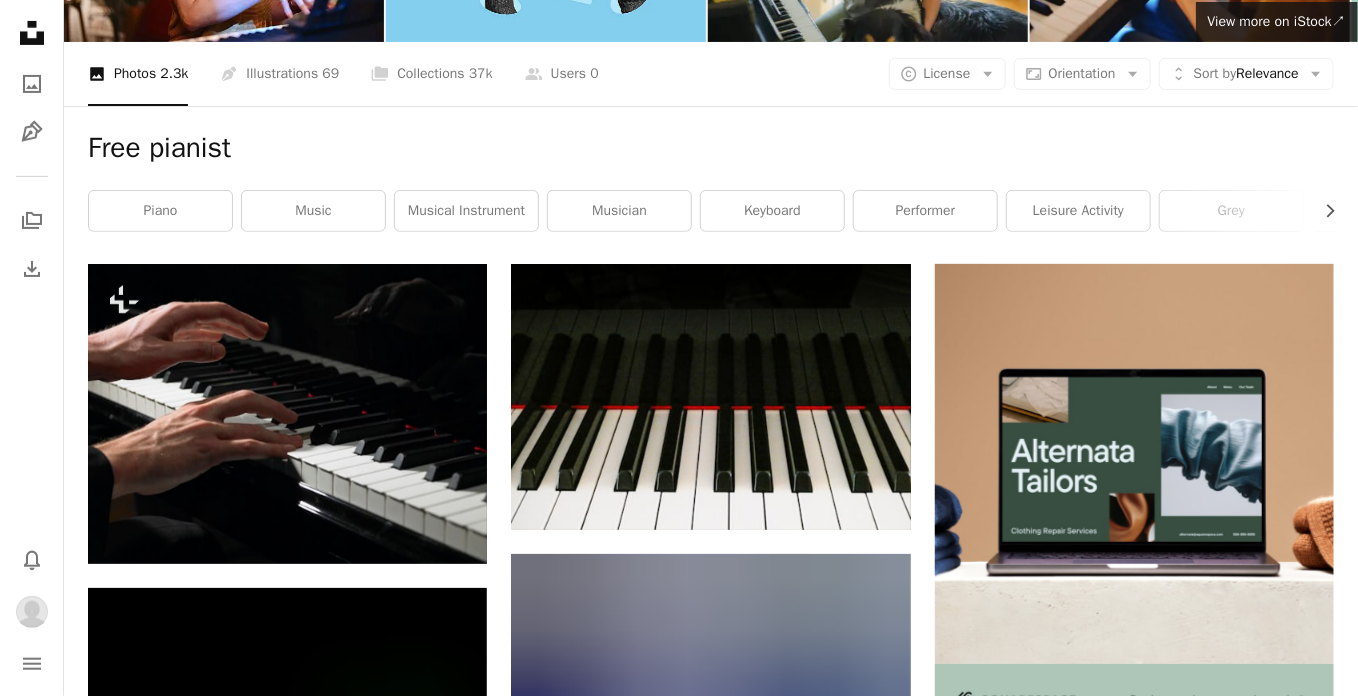 scroll, scrollTop: 308, scrollLeft: 0, axis: vertical 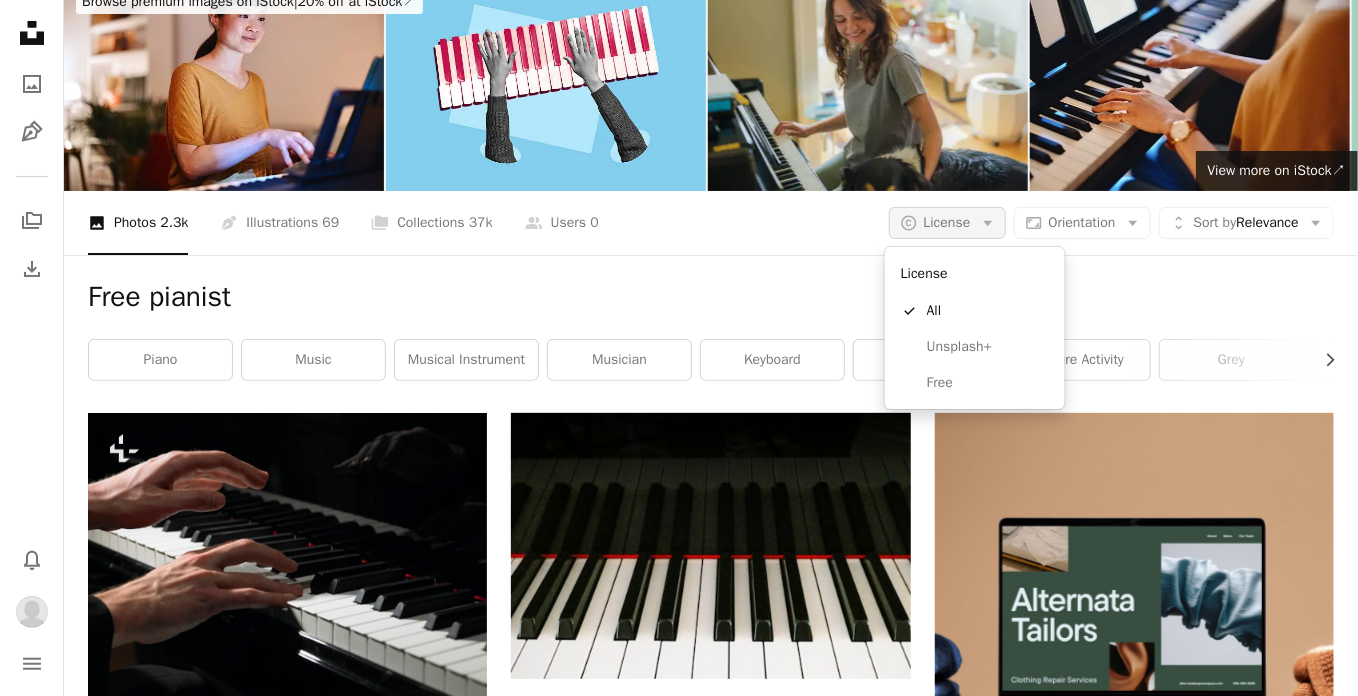 click 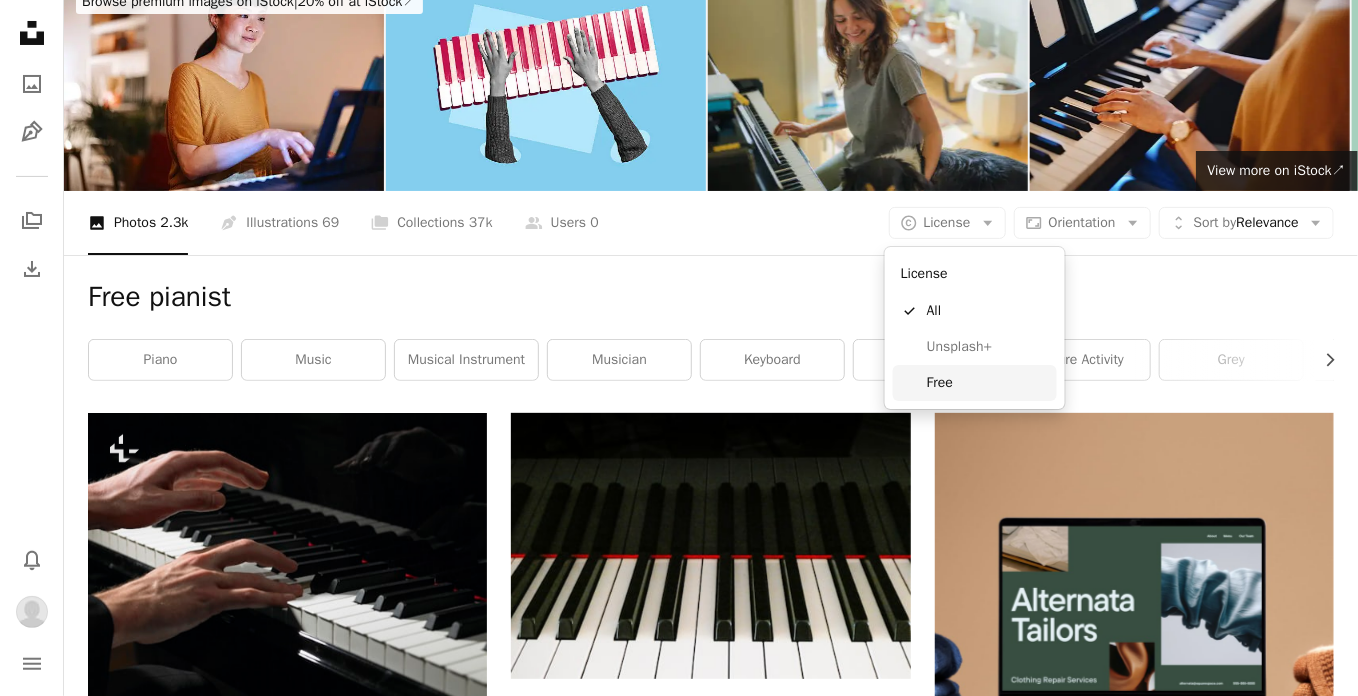click on "Free" at bounding box center [988, 383] 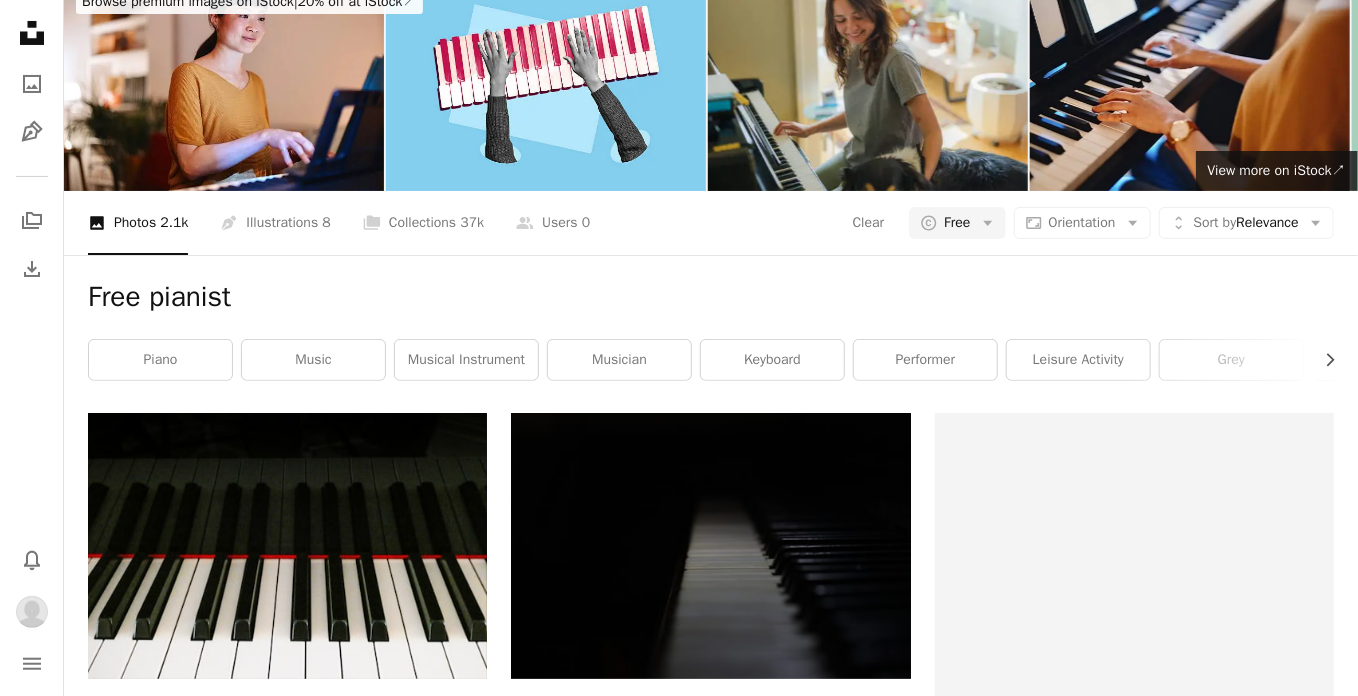 scroll, scrollTop: 0, scrollLeft: 0, axis: both 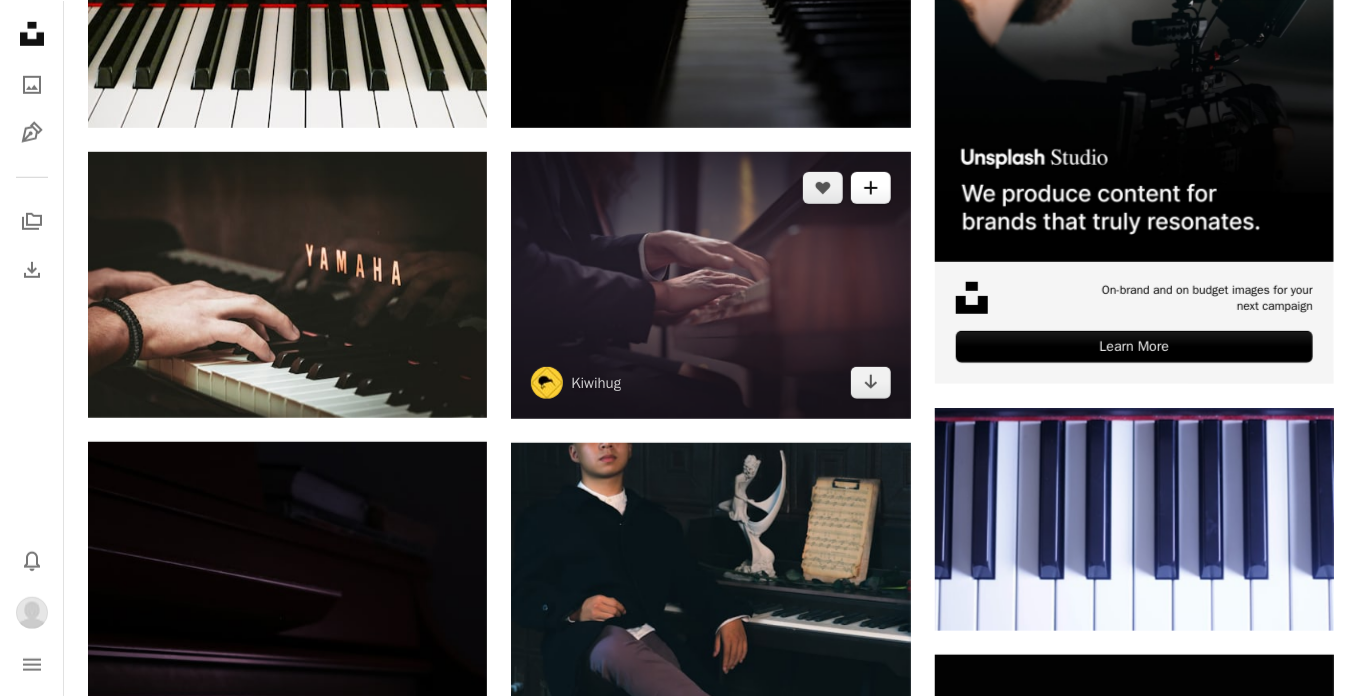 click 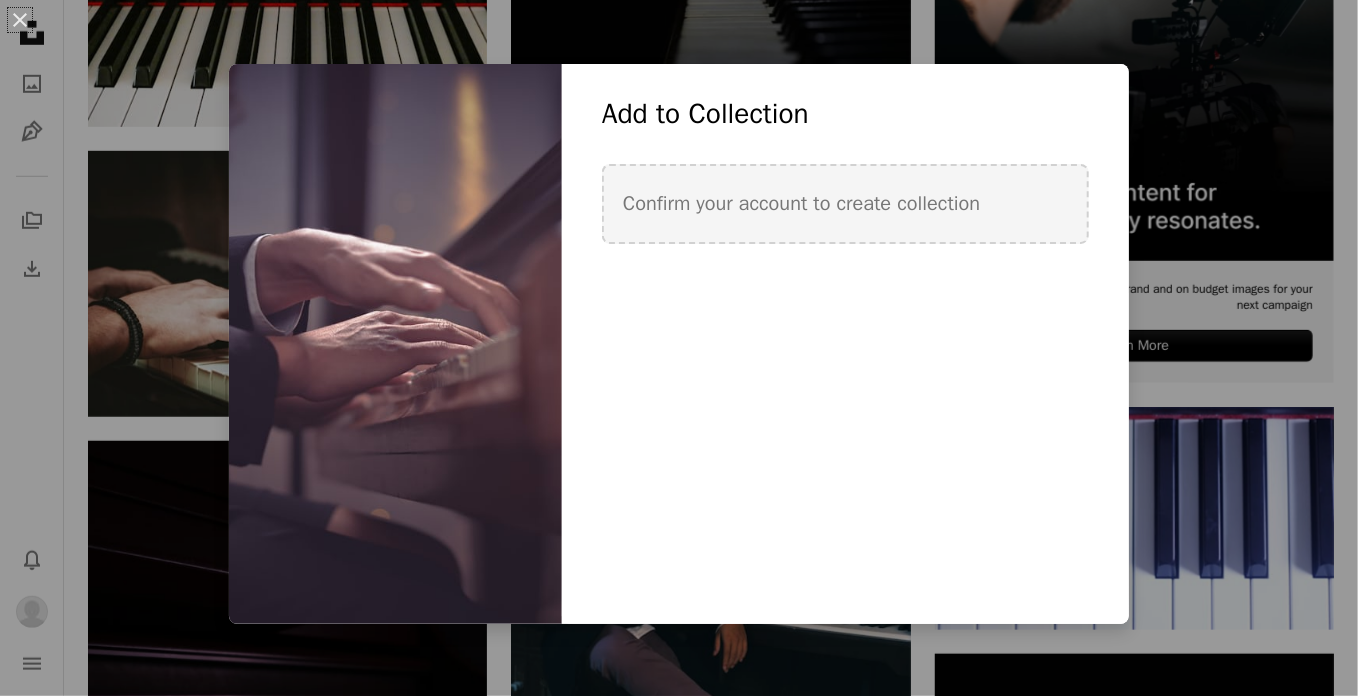 drag, startPoint x: 748, startPoint y: 385, endPoint x: 722, endPoint y: 382, distance: 26.172504 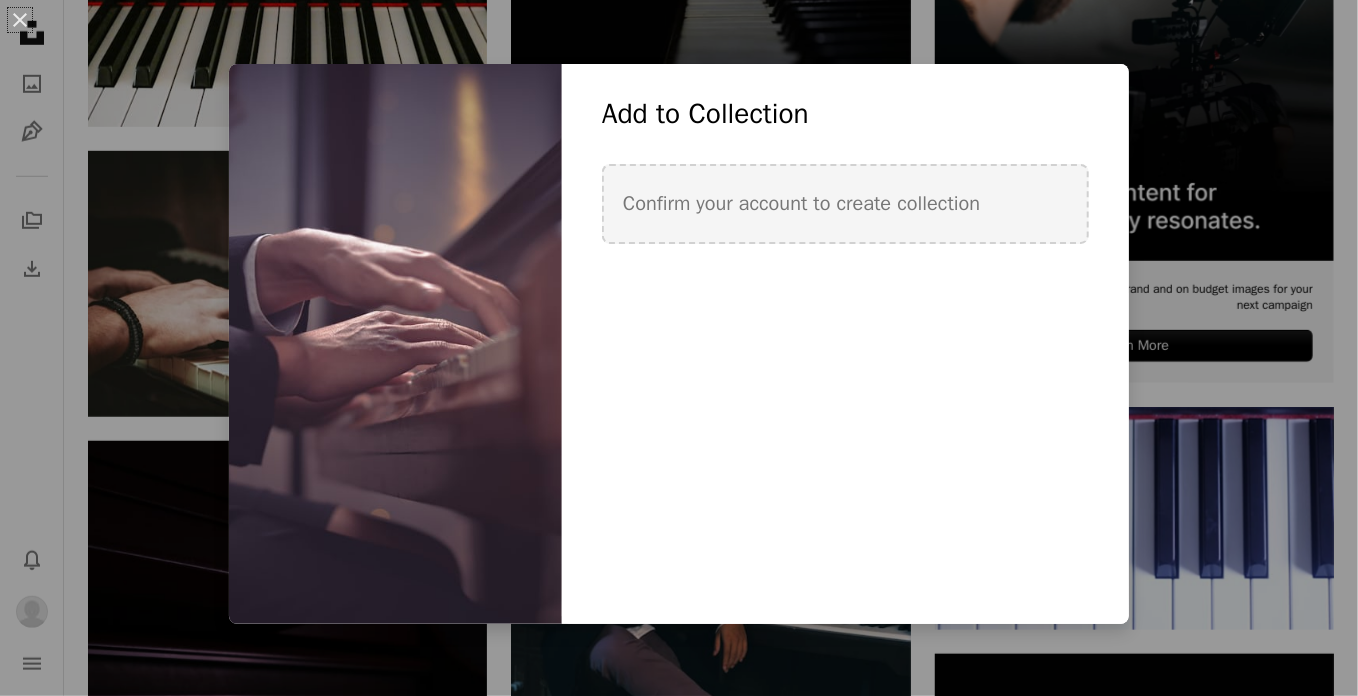 click on "An X shape Add to Collection Confirm your account to create collection Create new collection Name 60 Description  (optional) 250 Make collection private A lock Cancel Create collection" at bounding box center [679, 348] 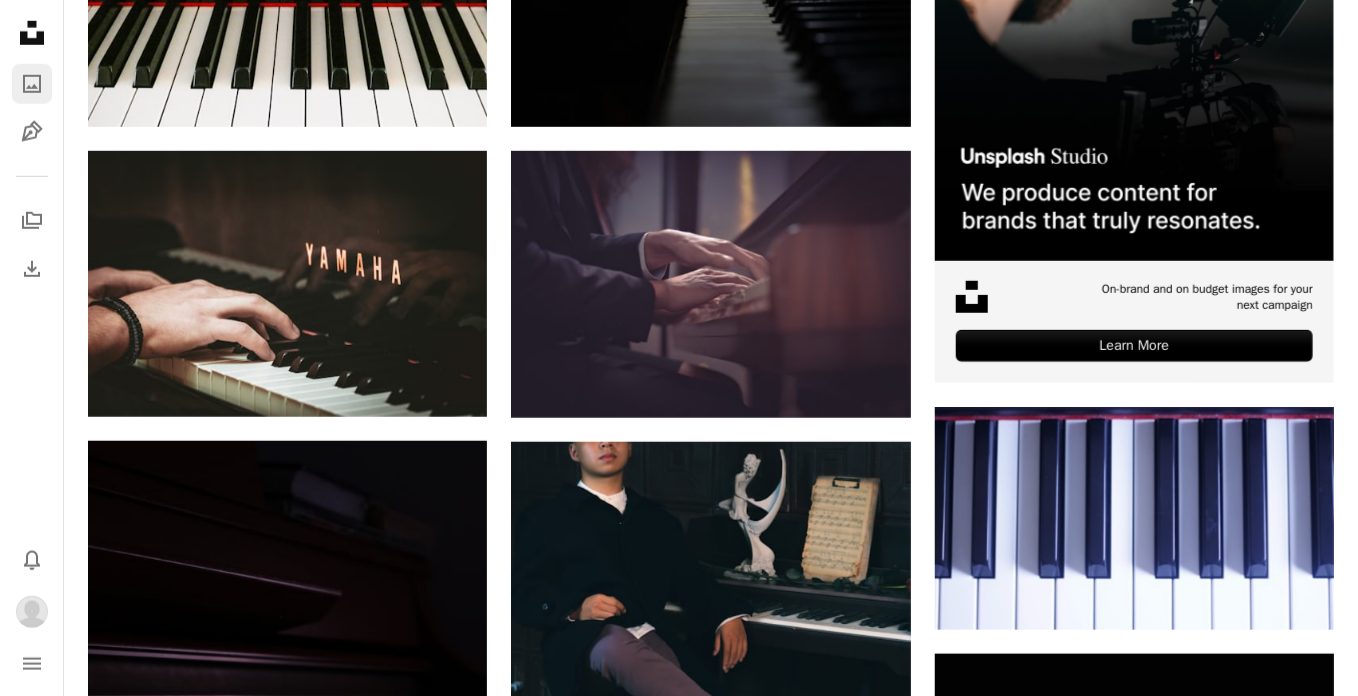 scroll, scrollTop: 676, scrollLeft: 0, axis: vertical 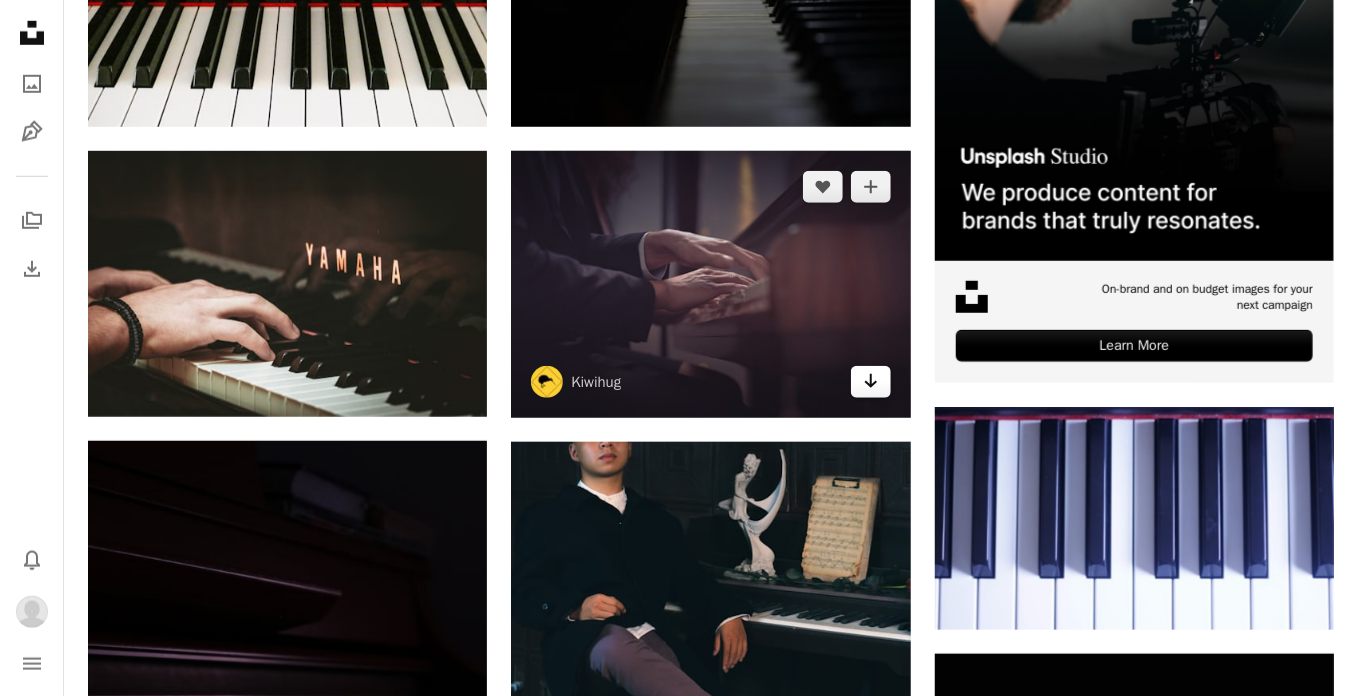 click on "Arrow pointing down" 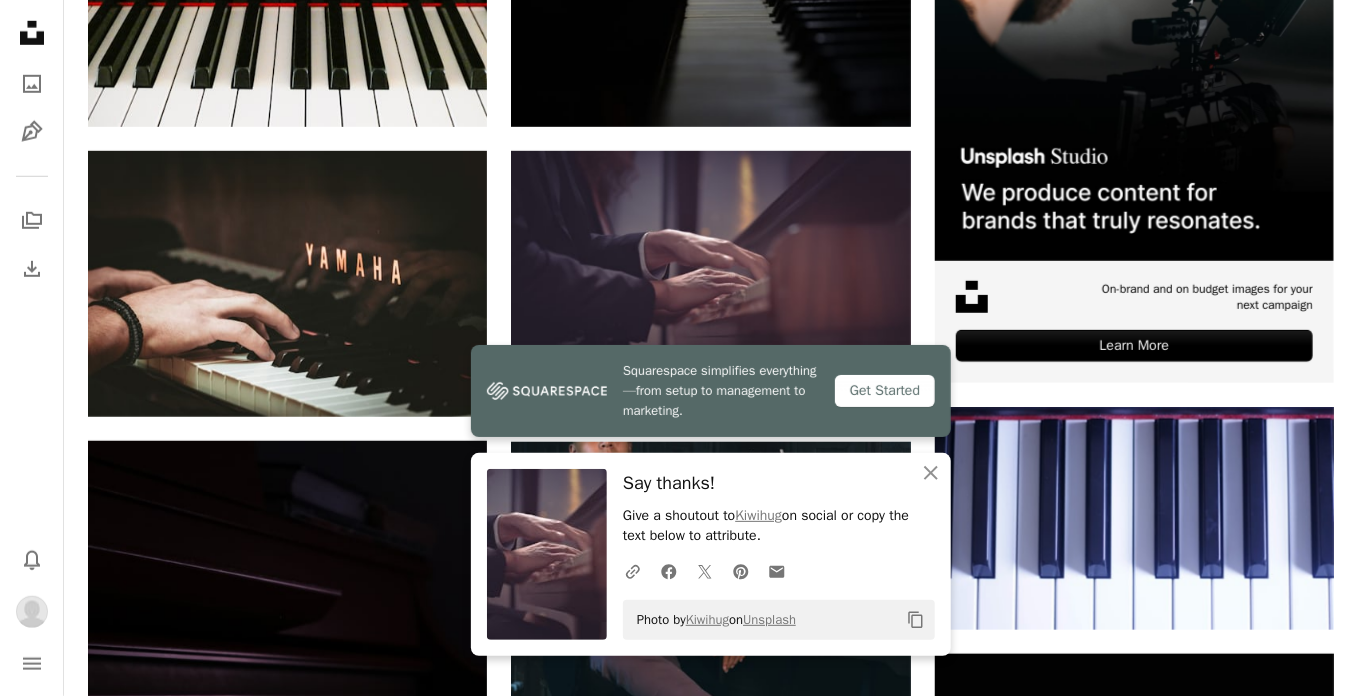 drag, startPoint x: 819, startPoint y: 615, endPoint x: 631, endPoint y: 629, distance: 188.52055 